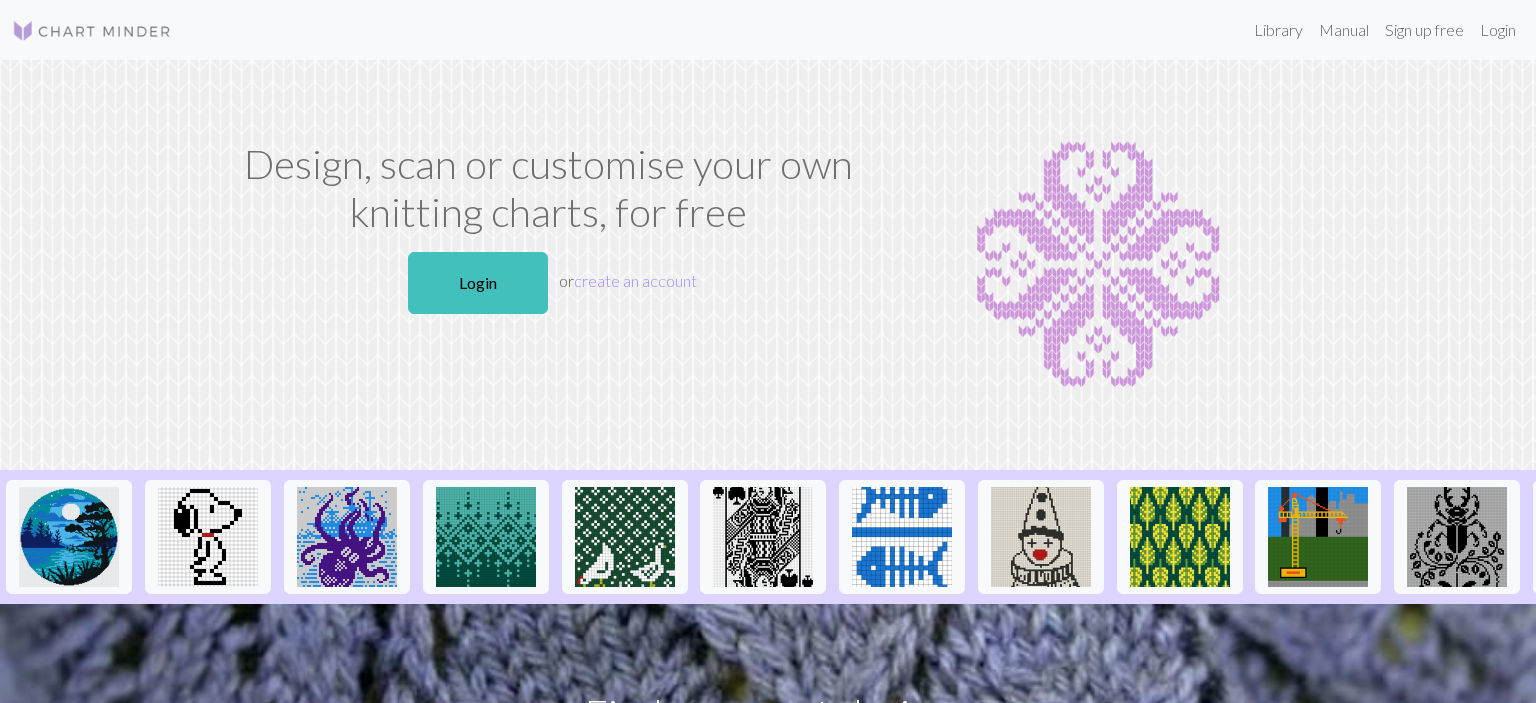 scroll, scrollTop: 0, scrollLeft: 0, axis: both 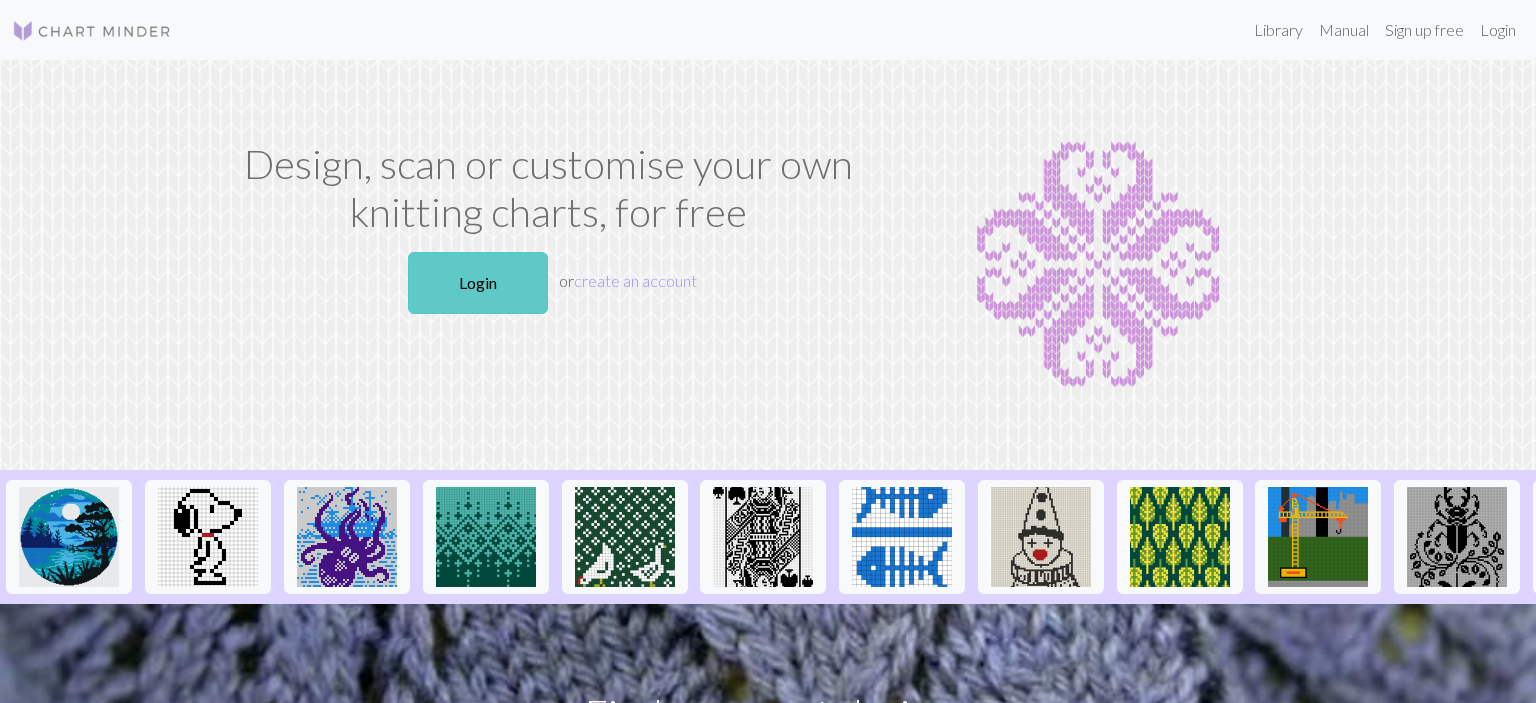 click on "Login" at bounding box center [478, 283] 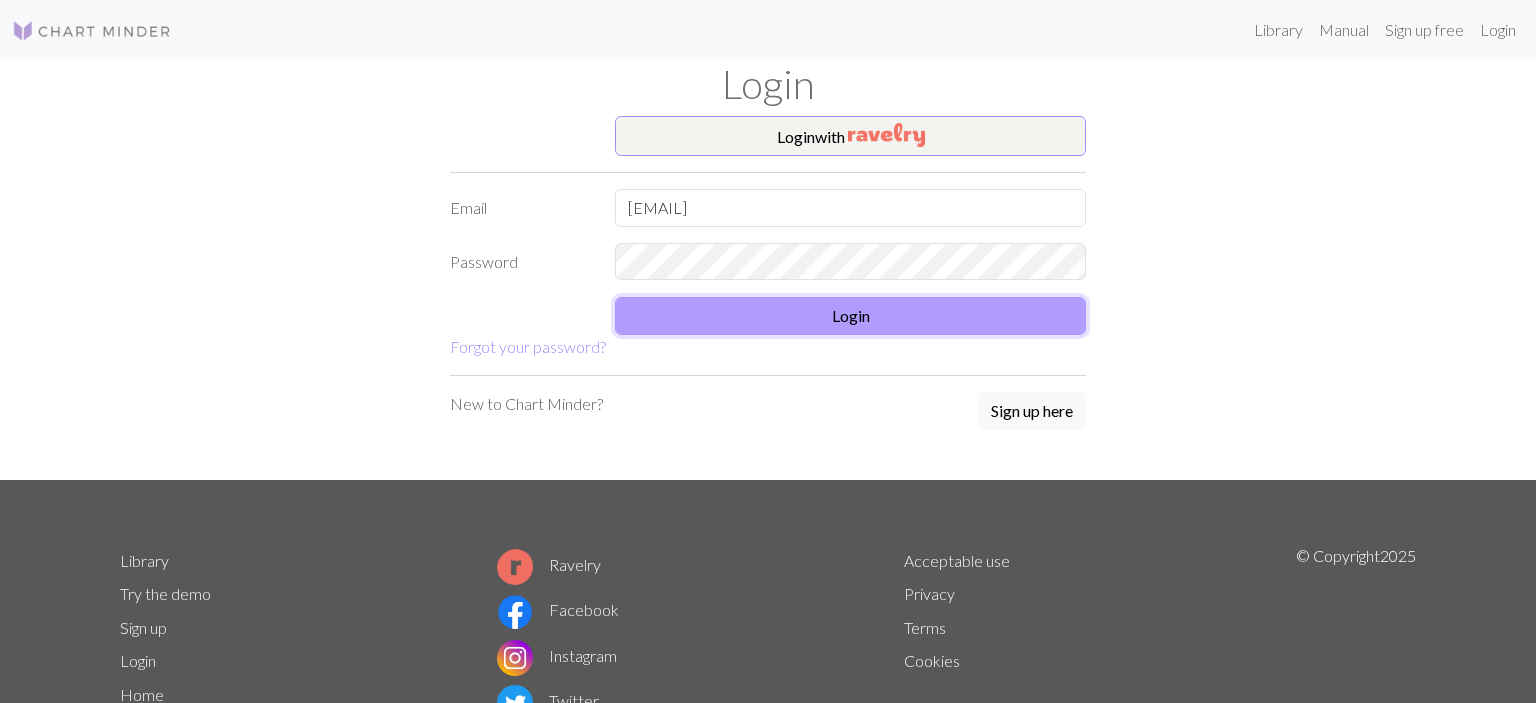 click on "Login" at bounding box center [850, 316] 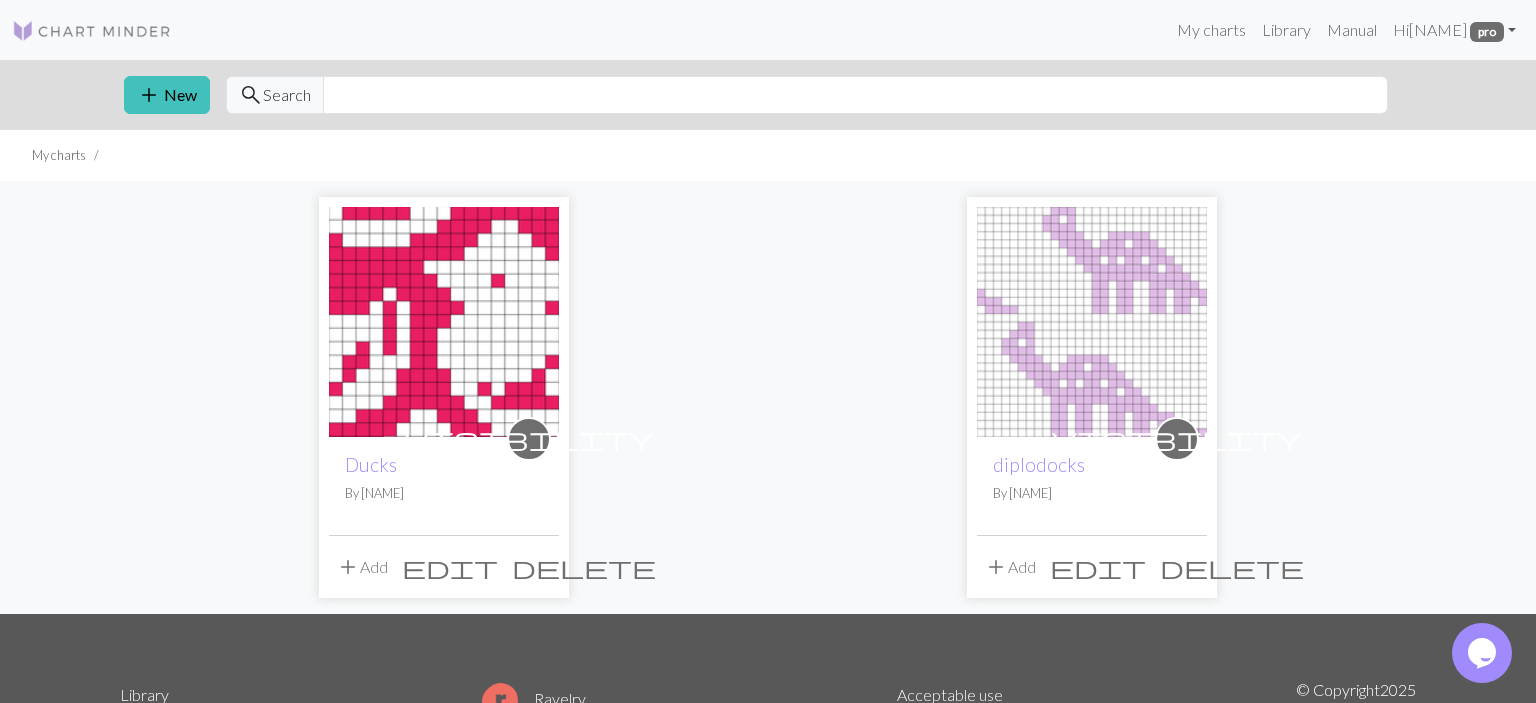 click at bounding box center (444, 322) 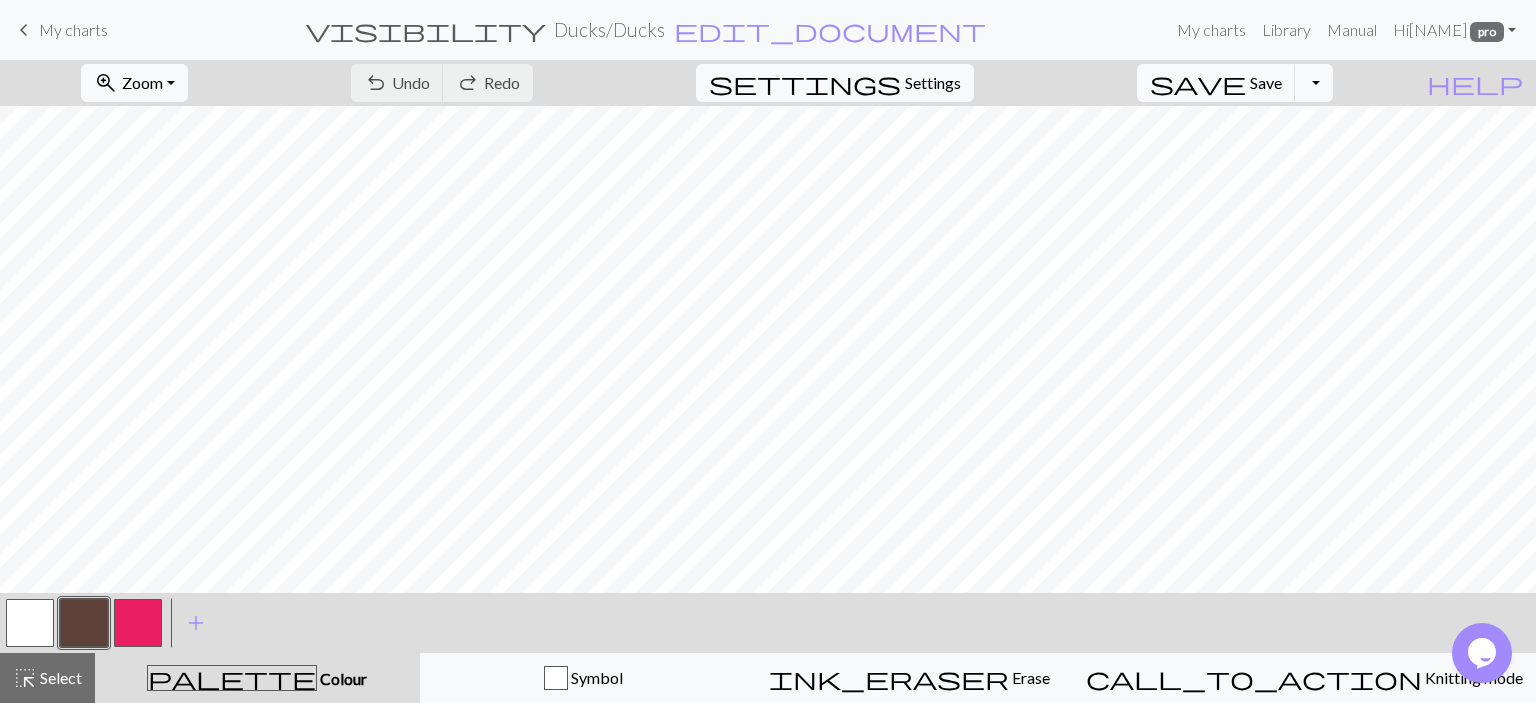 click at bounding box center [138, 623] 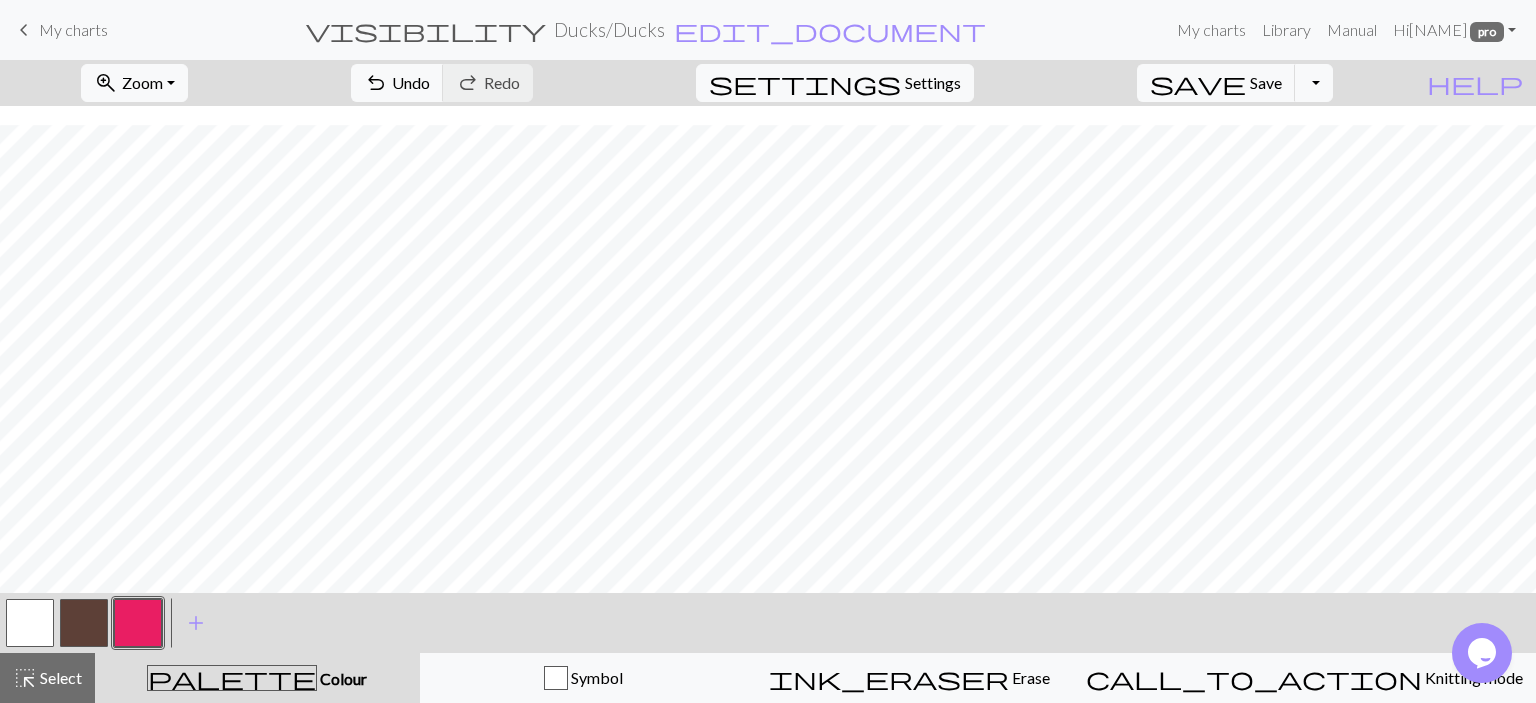 scroll, scrollTop: 189, scrollLeft: 0, axis: vertical 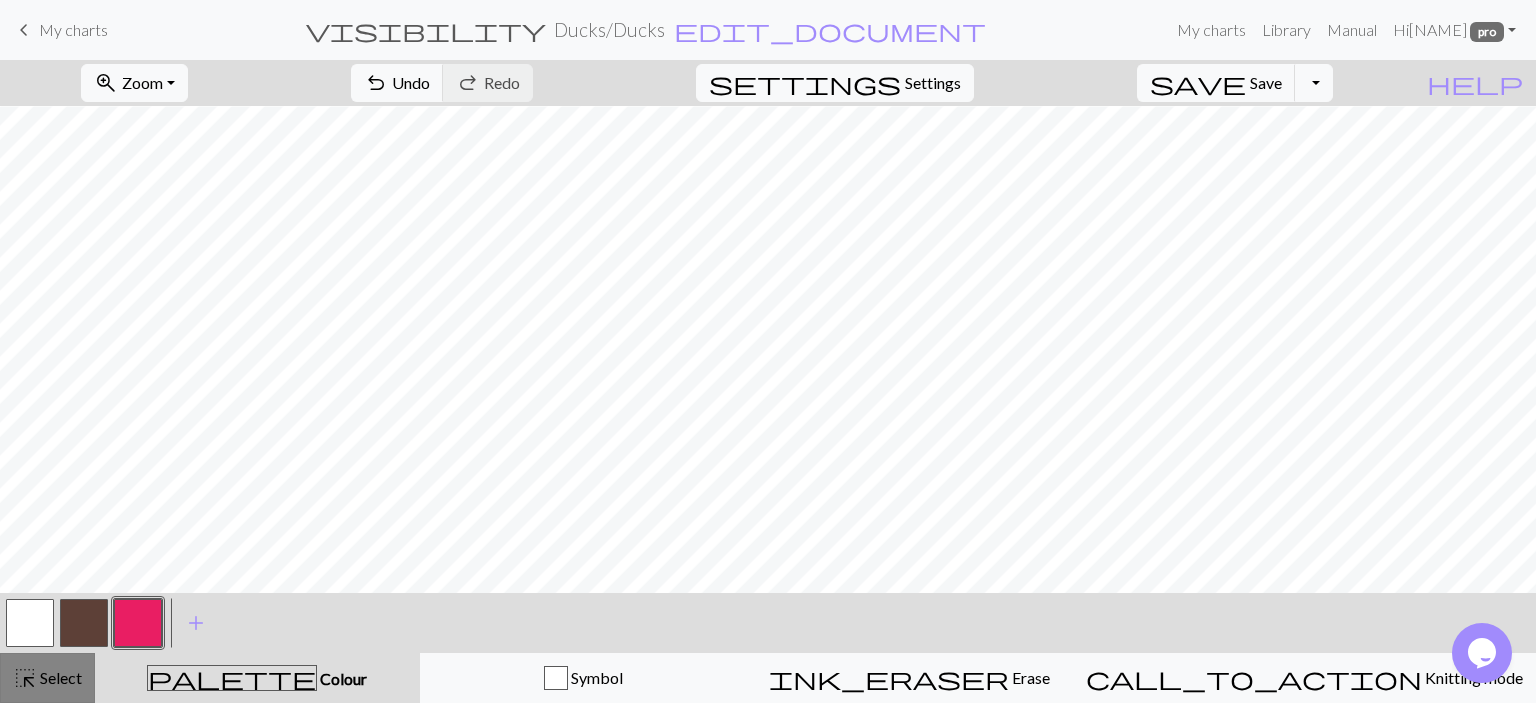 click on "Select" at bounding box center [59, 677] 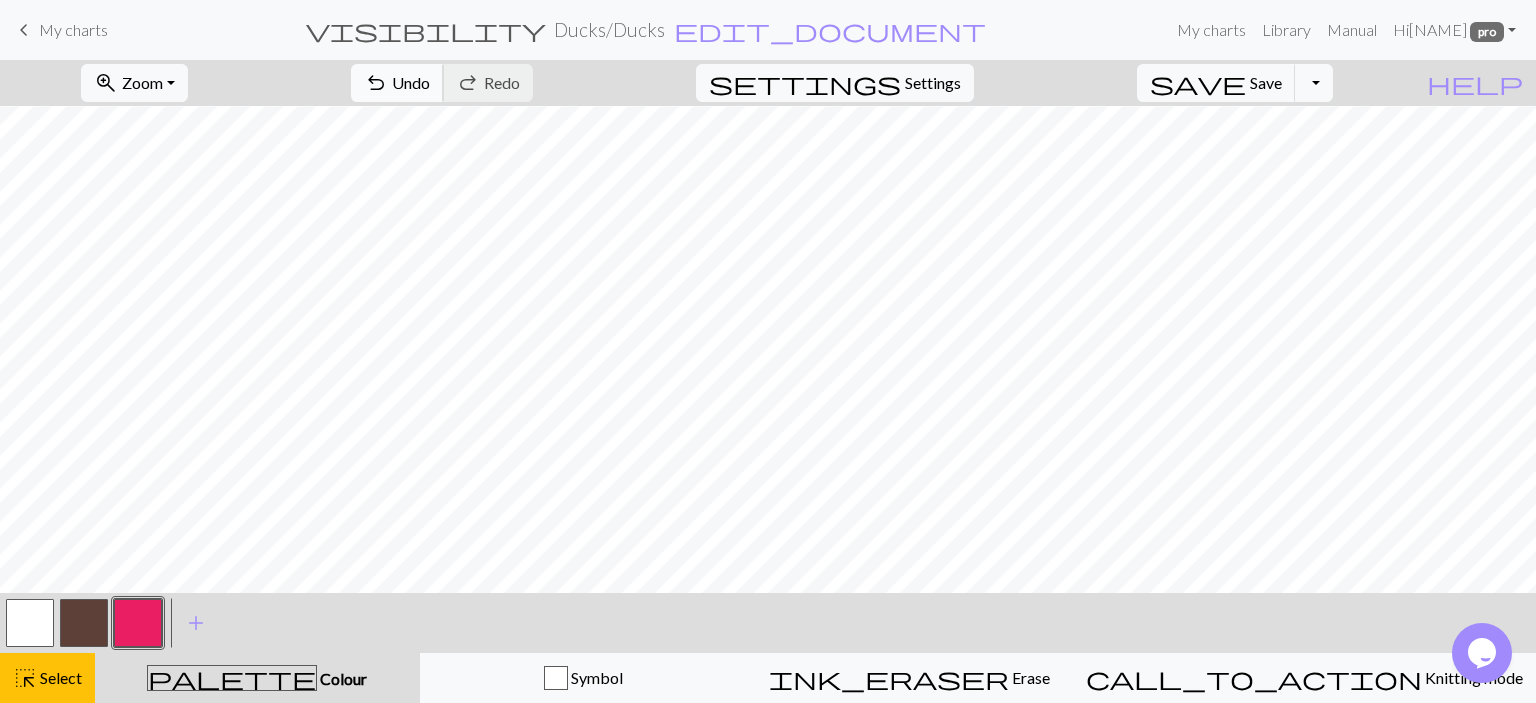 click on "undo Undo Undo" at bounding box center [397, 83] 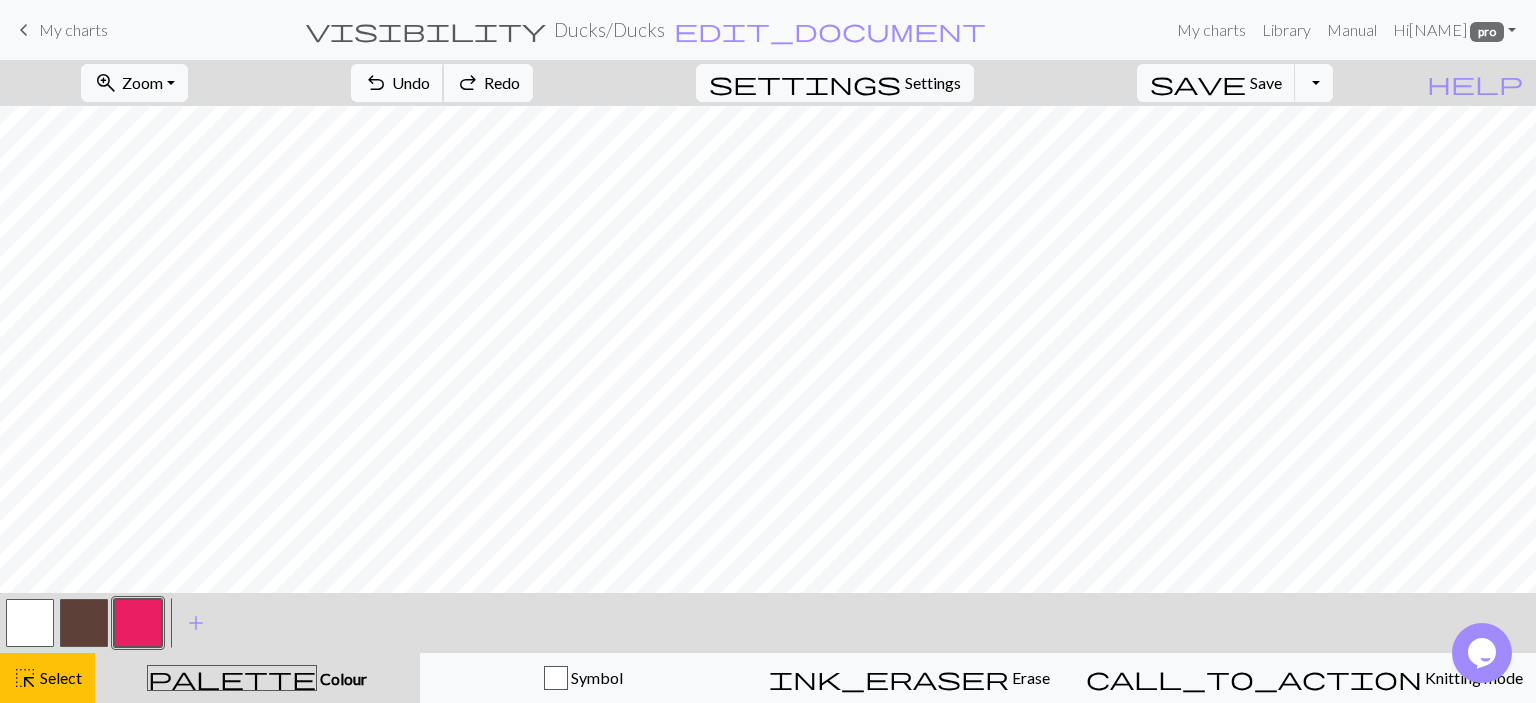 click on "undo Undo Undo" at bounding box center [397, 83] 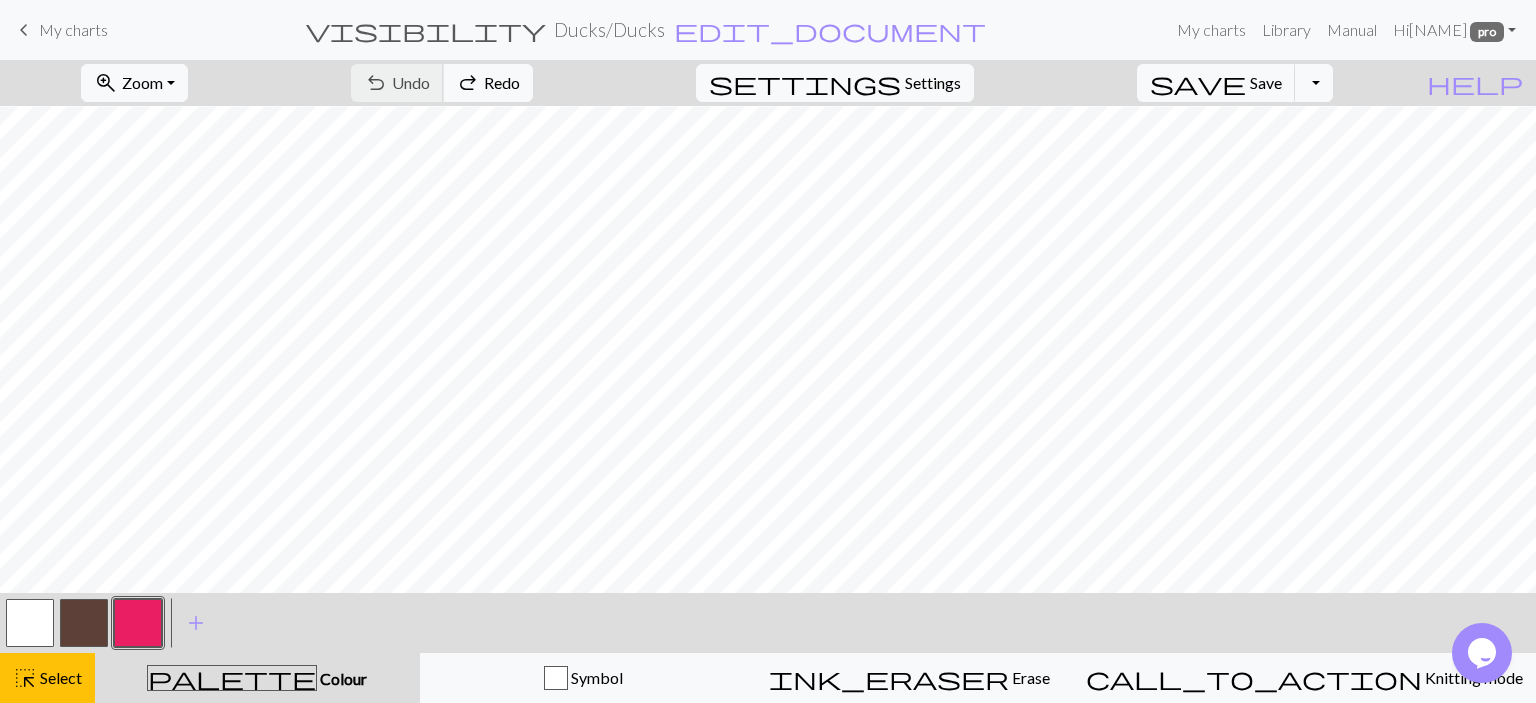 click on "undo Undo Undo redo Redo Redo" at bounding box center [442, 83] 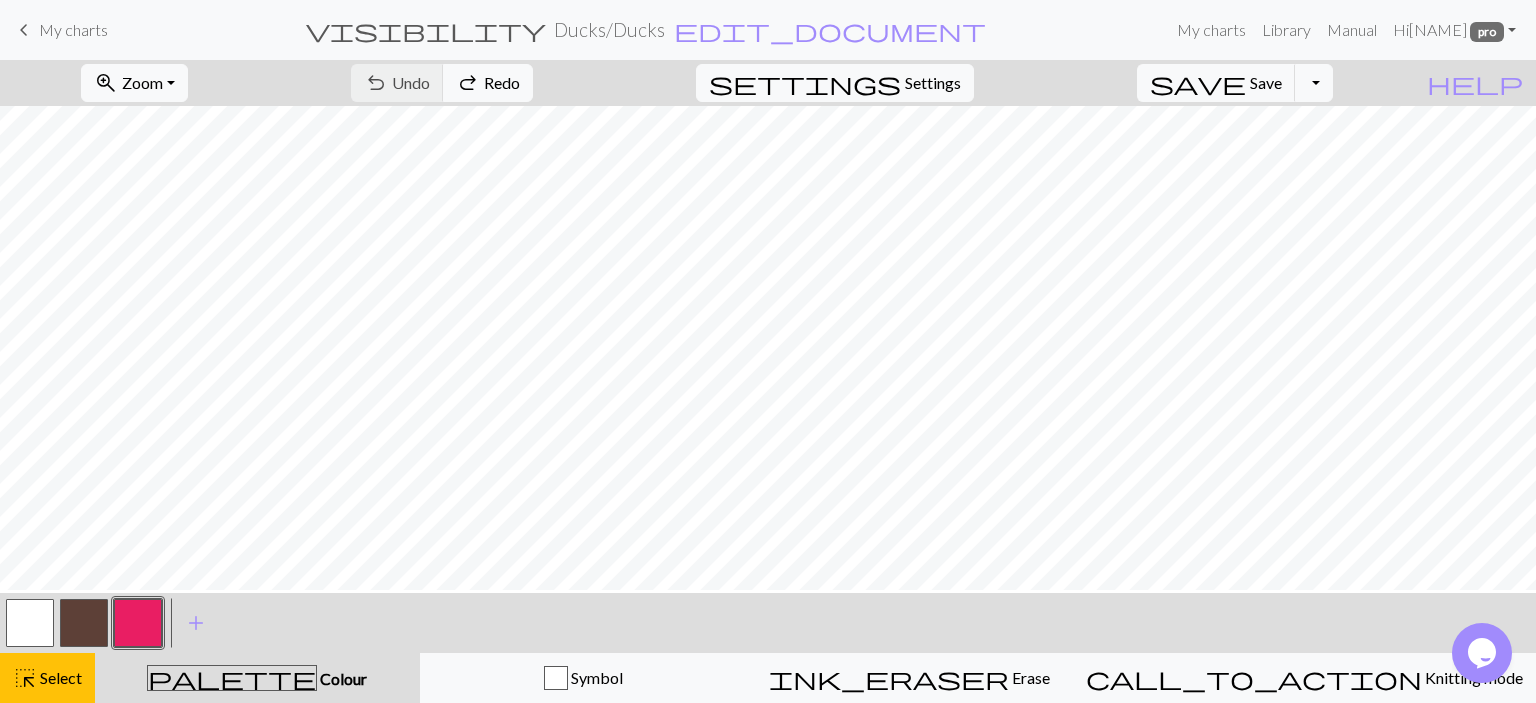 scroll, scrollTop: 0, scrollLeft: 0, axis: both 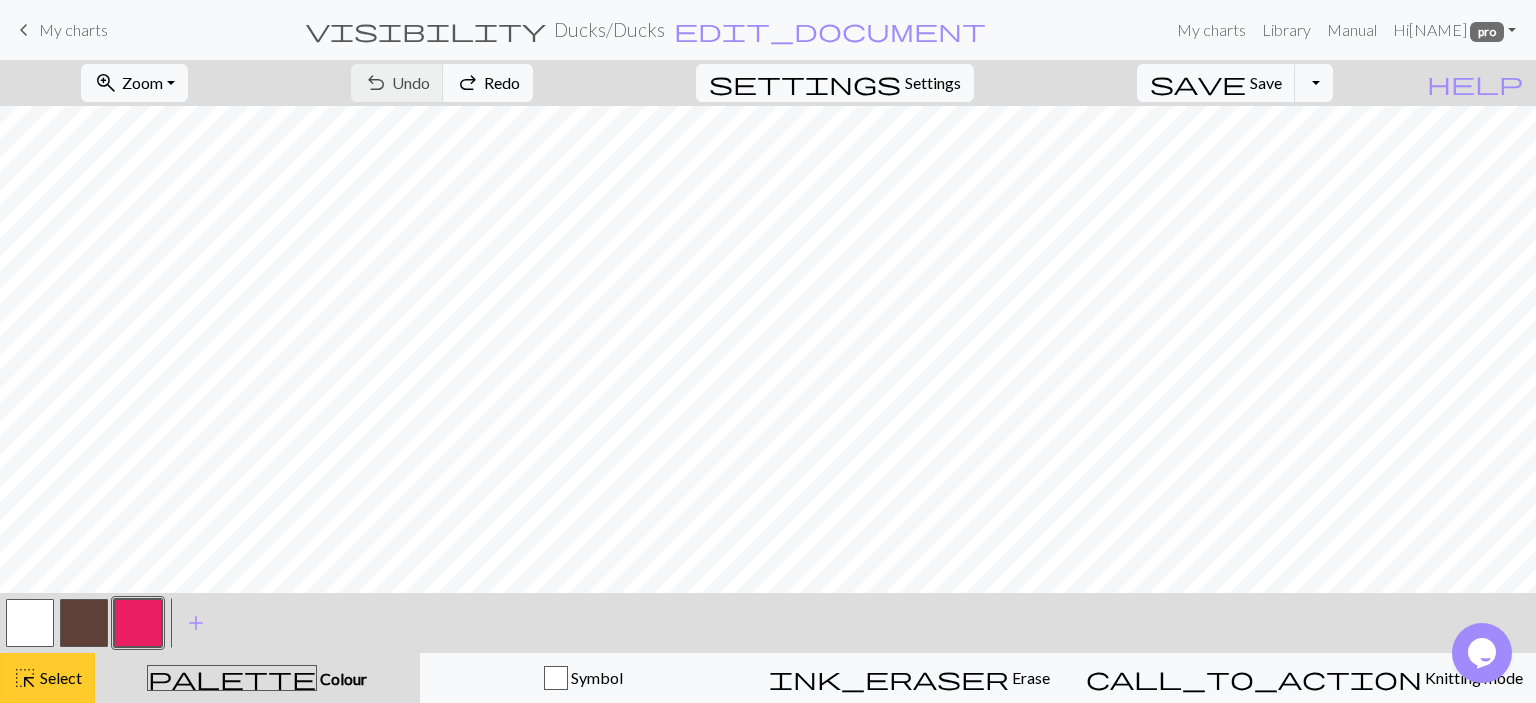 click on "Select" at bounding box center (59, 677) 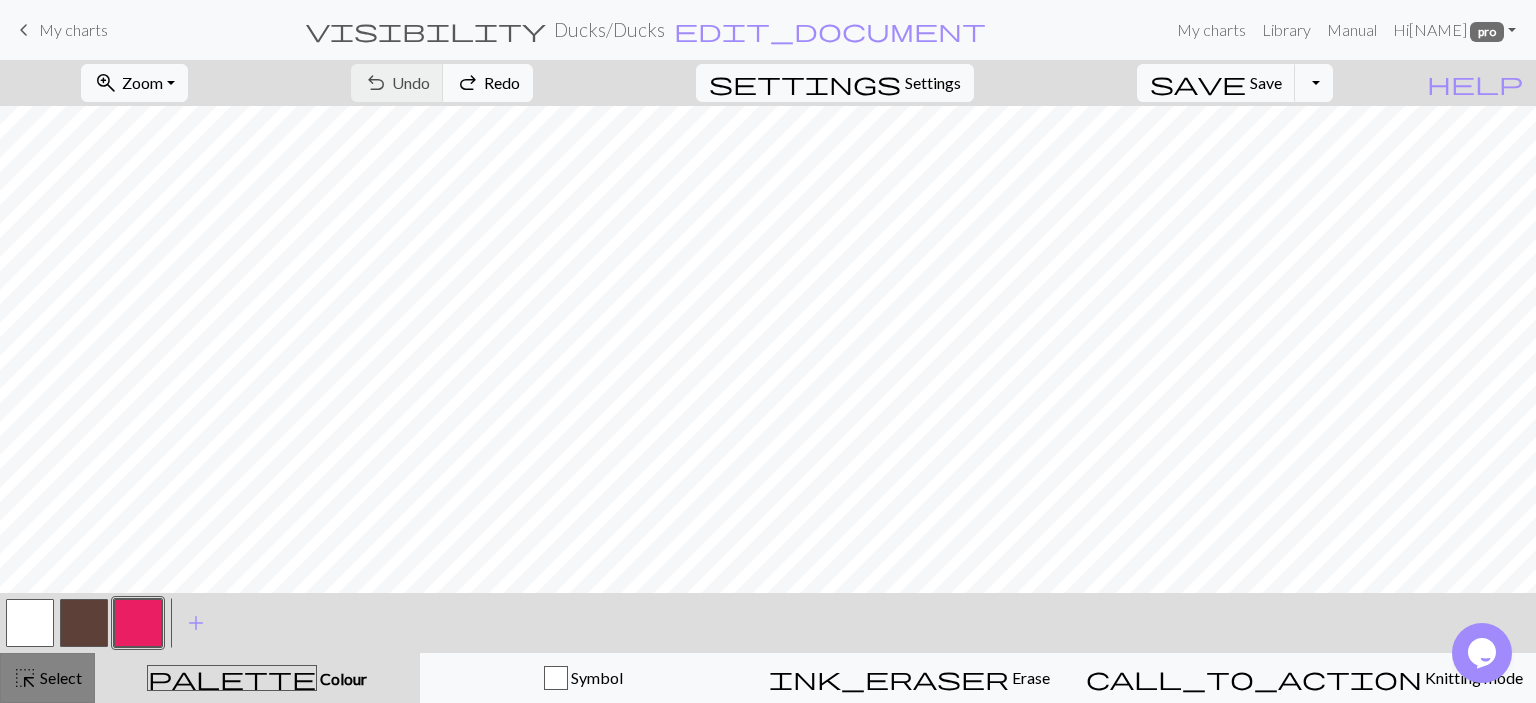 click on "Select" at bounding box center [59, 677] 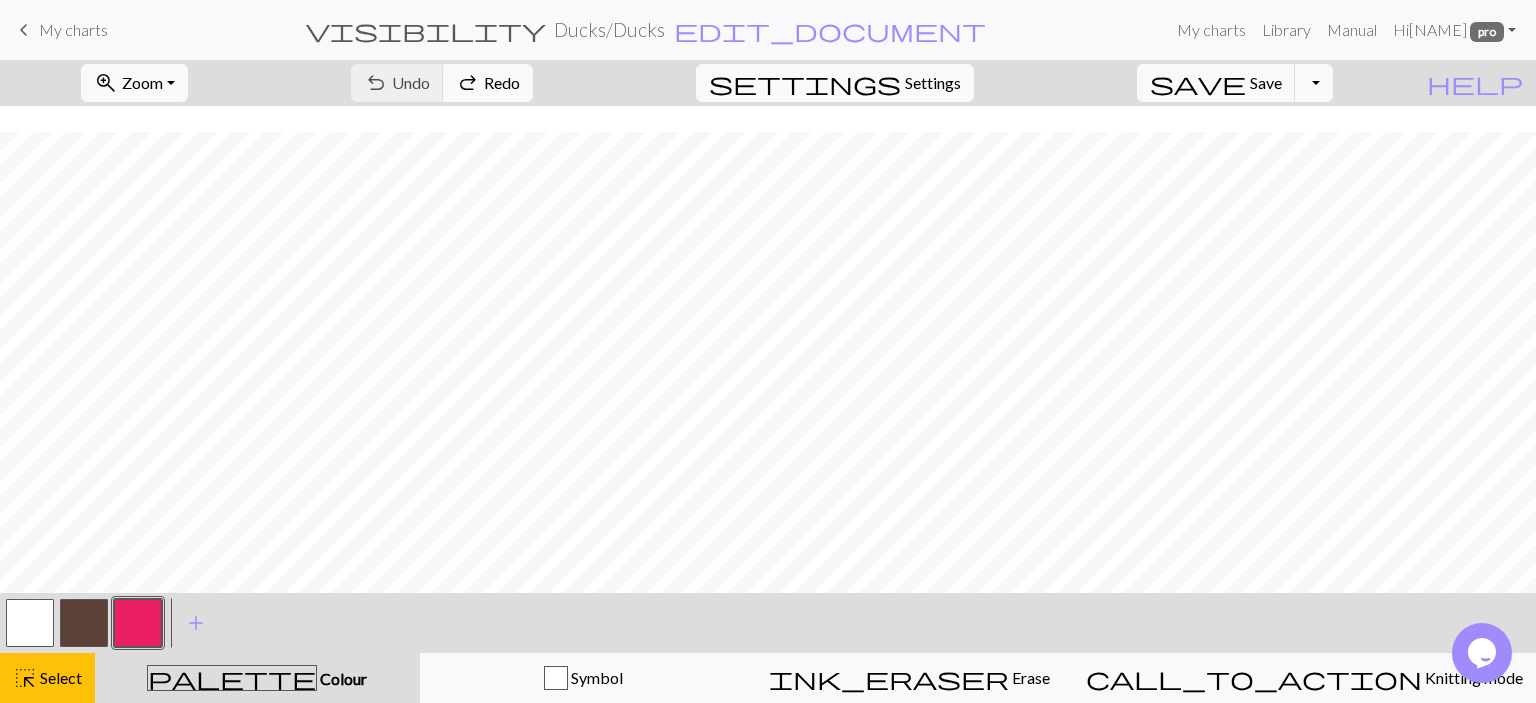 scroll, scrollTop: 189, scrollLeft: 0, axis: vertical 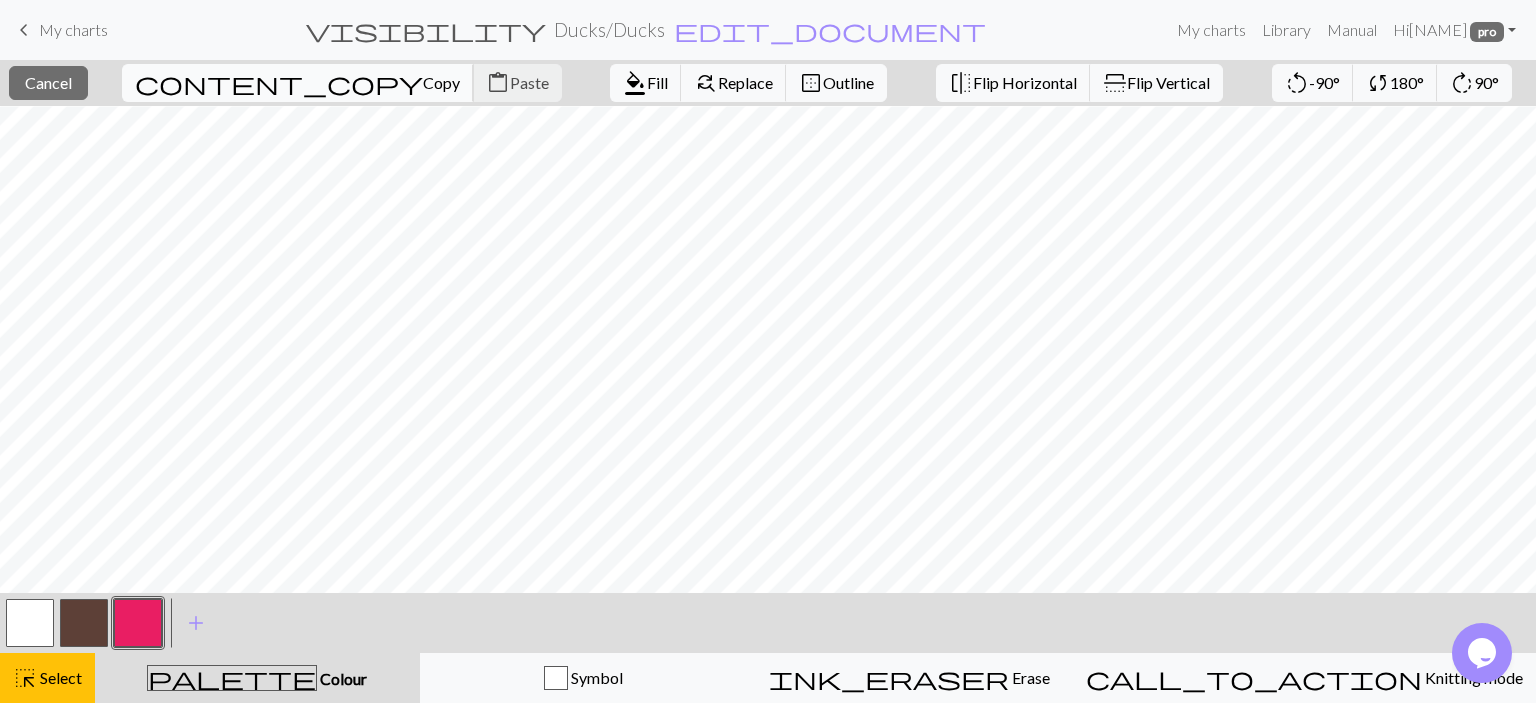 click on "Copy" at bounding box center (441, 82) 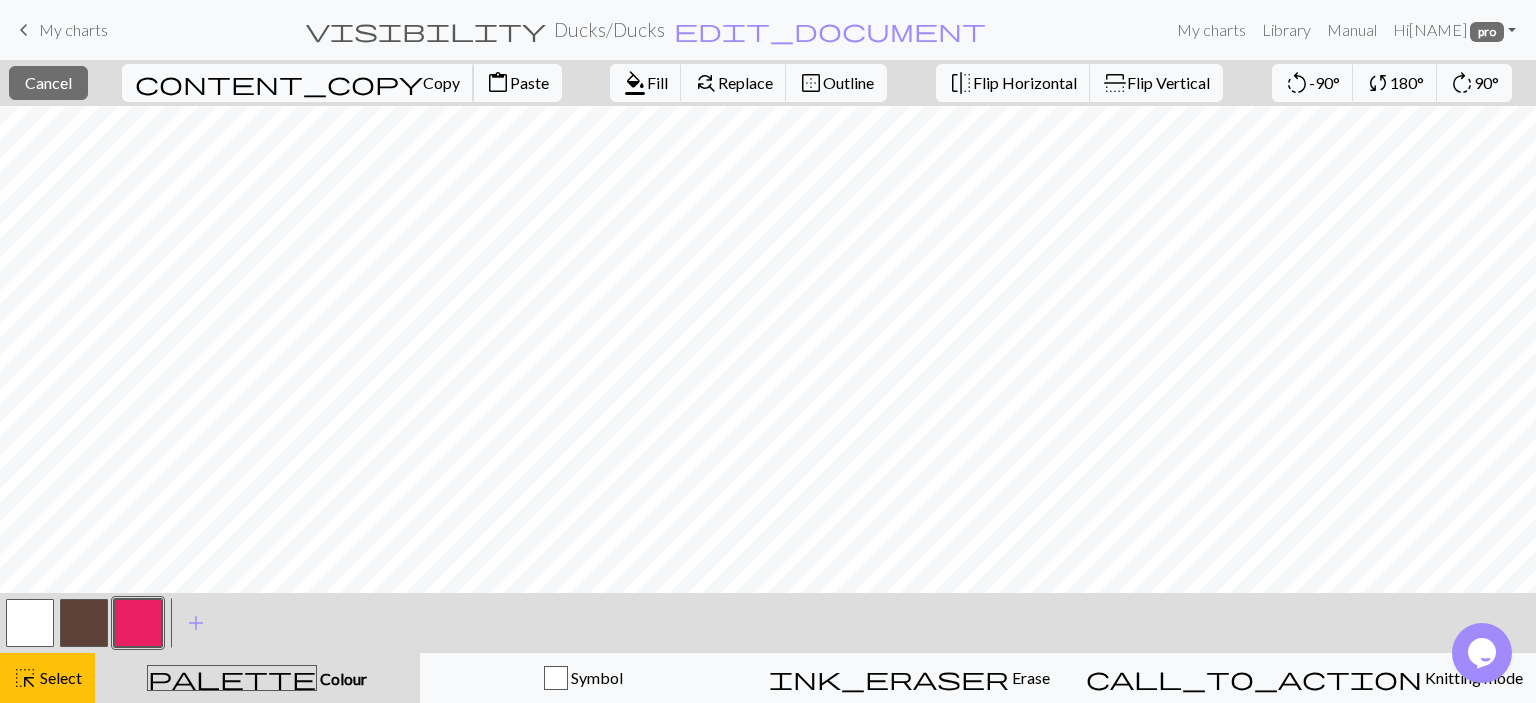 click on "content_copy" at bounding box center (279, 83) 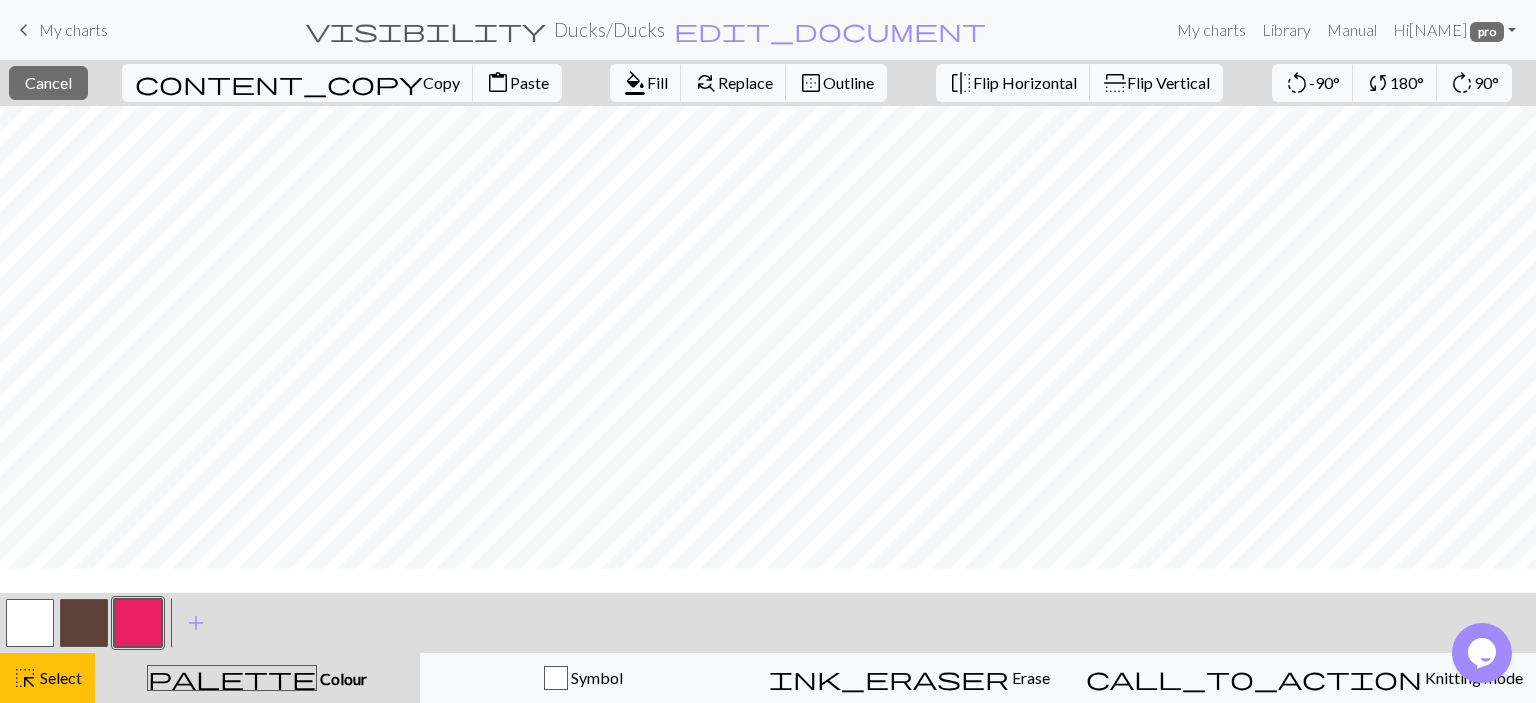 scroll, scrollTop: 52, scrollLeft: 0, axis: vertical 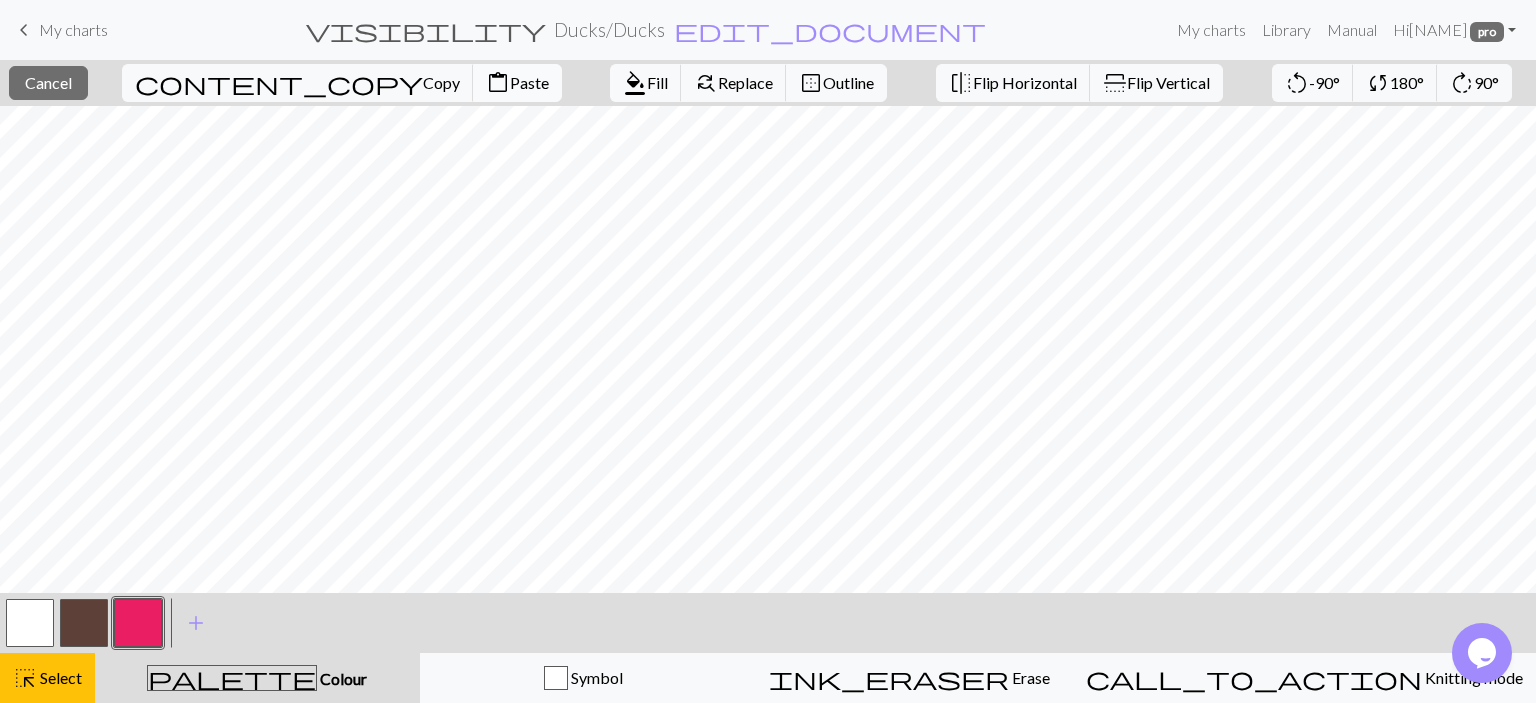 click on "content_paste  Paste" at bounding box center (517, 83) 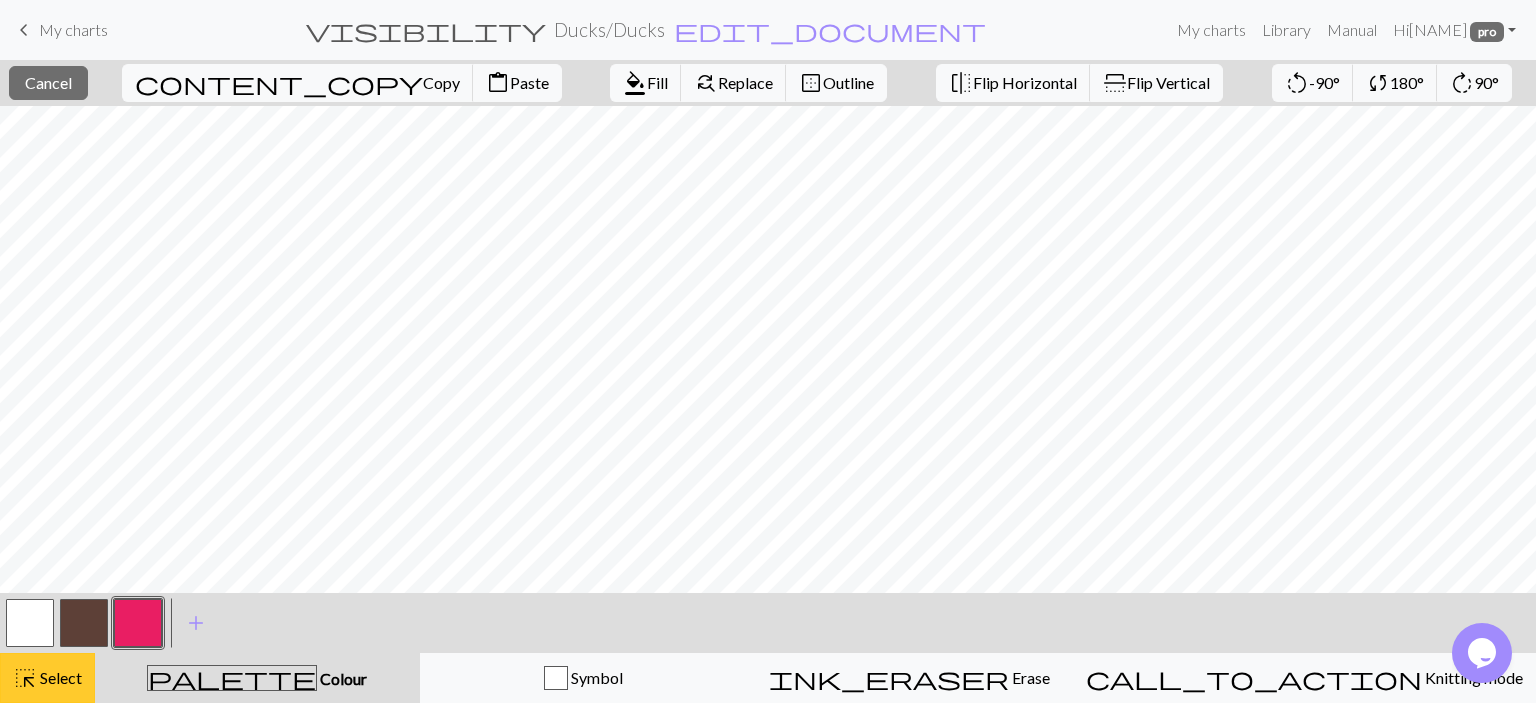 click on "Select" at bounding box center [59, 677] 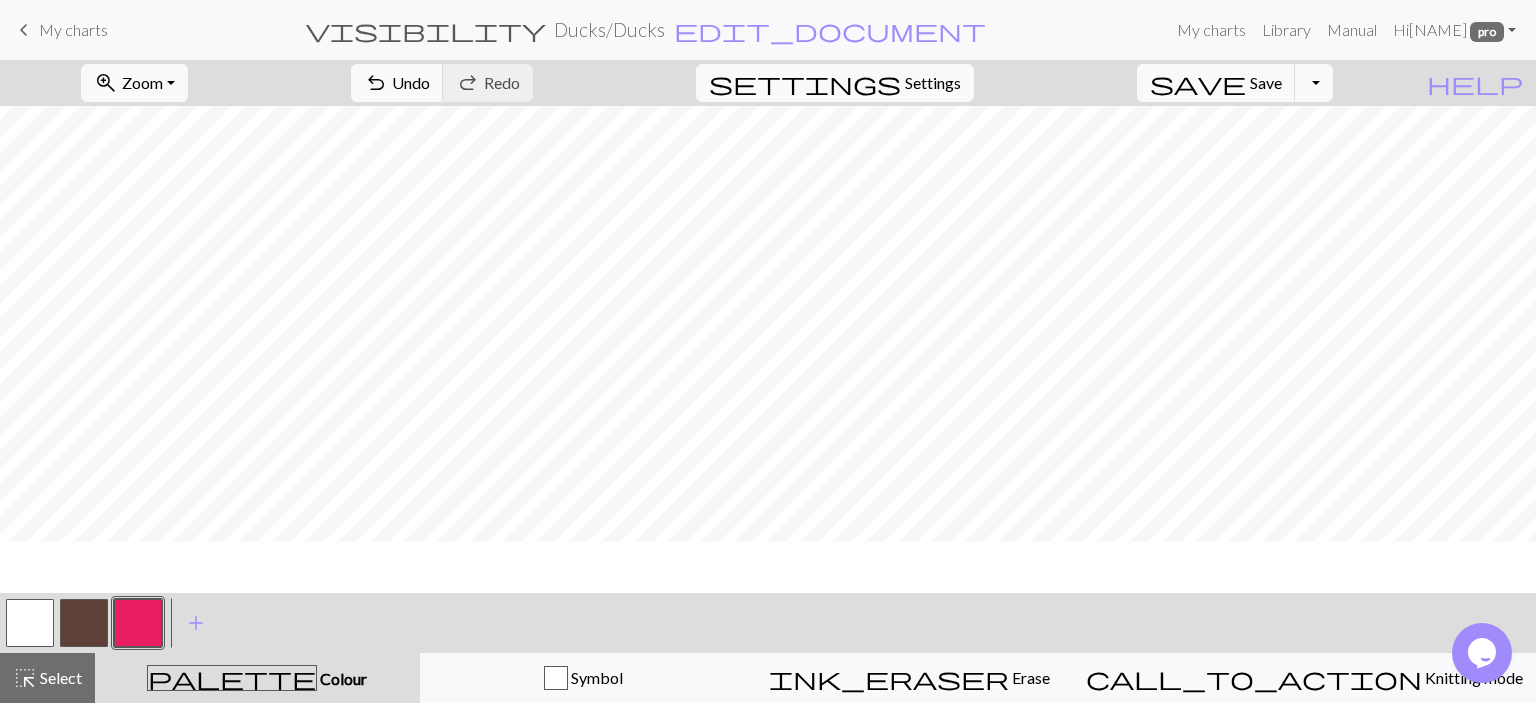 scroll, scrollTop: 0, scrollLeft: 0, axis: both 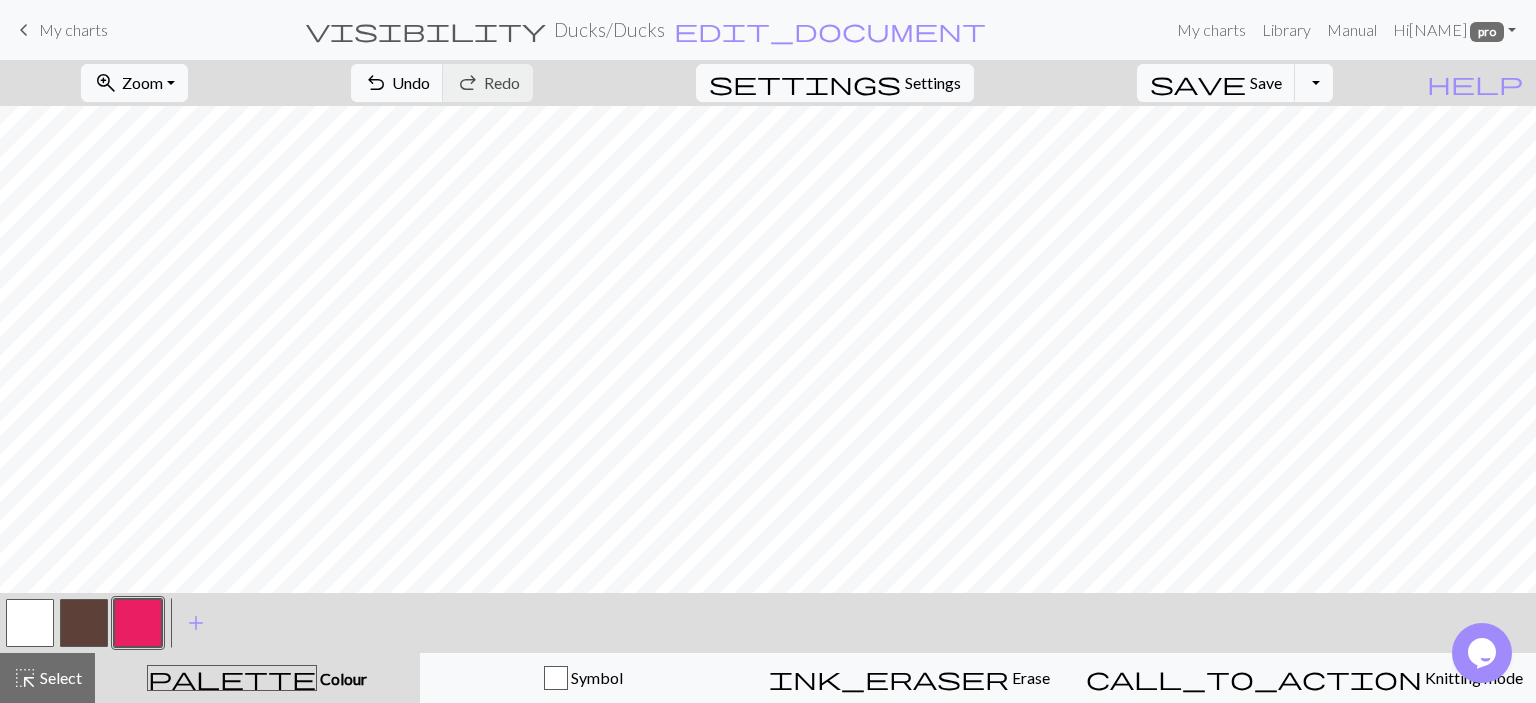 click at bounding box center (138, 623) 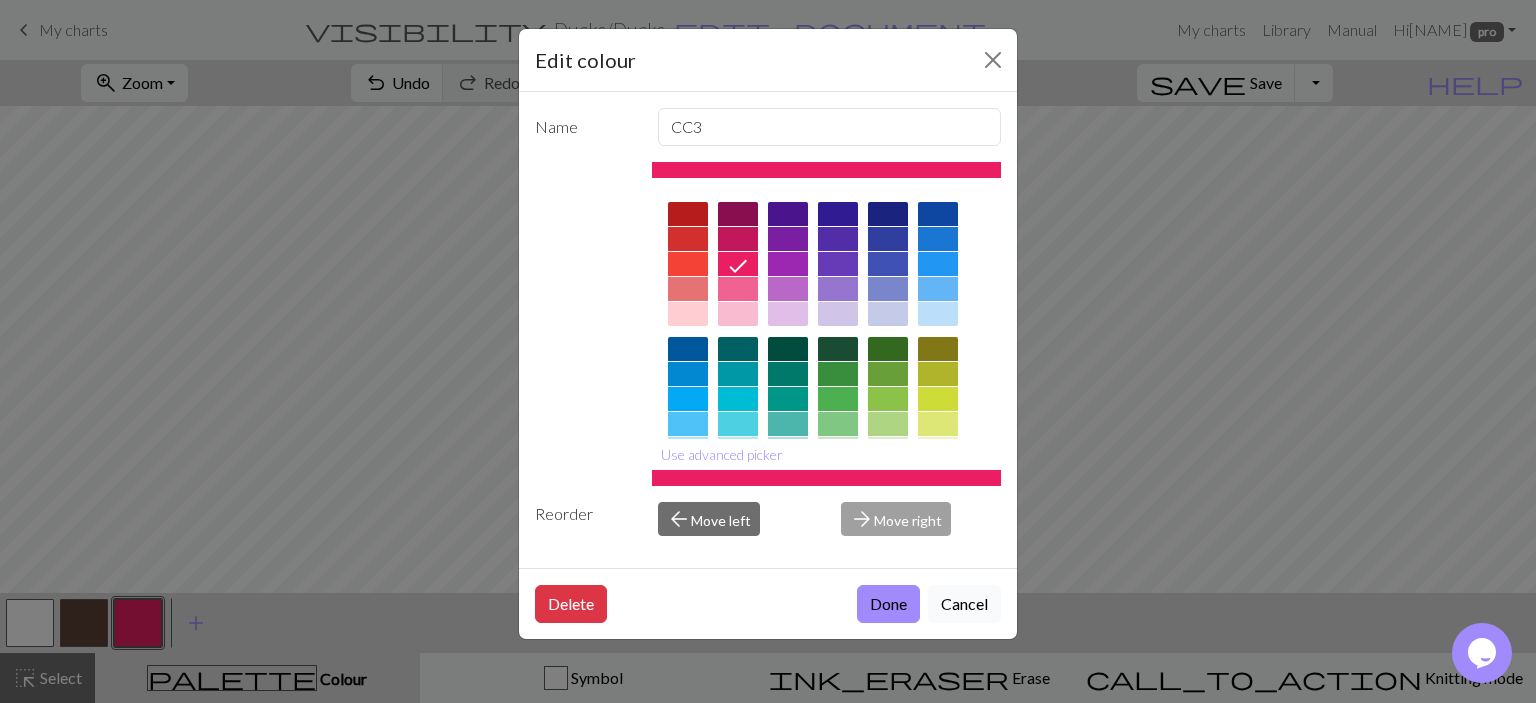 click on "Cancel" at bounding box center (964, 604) 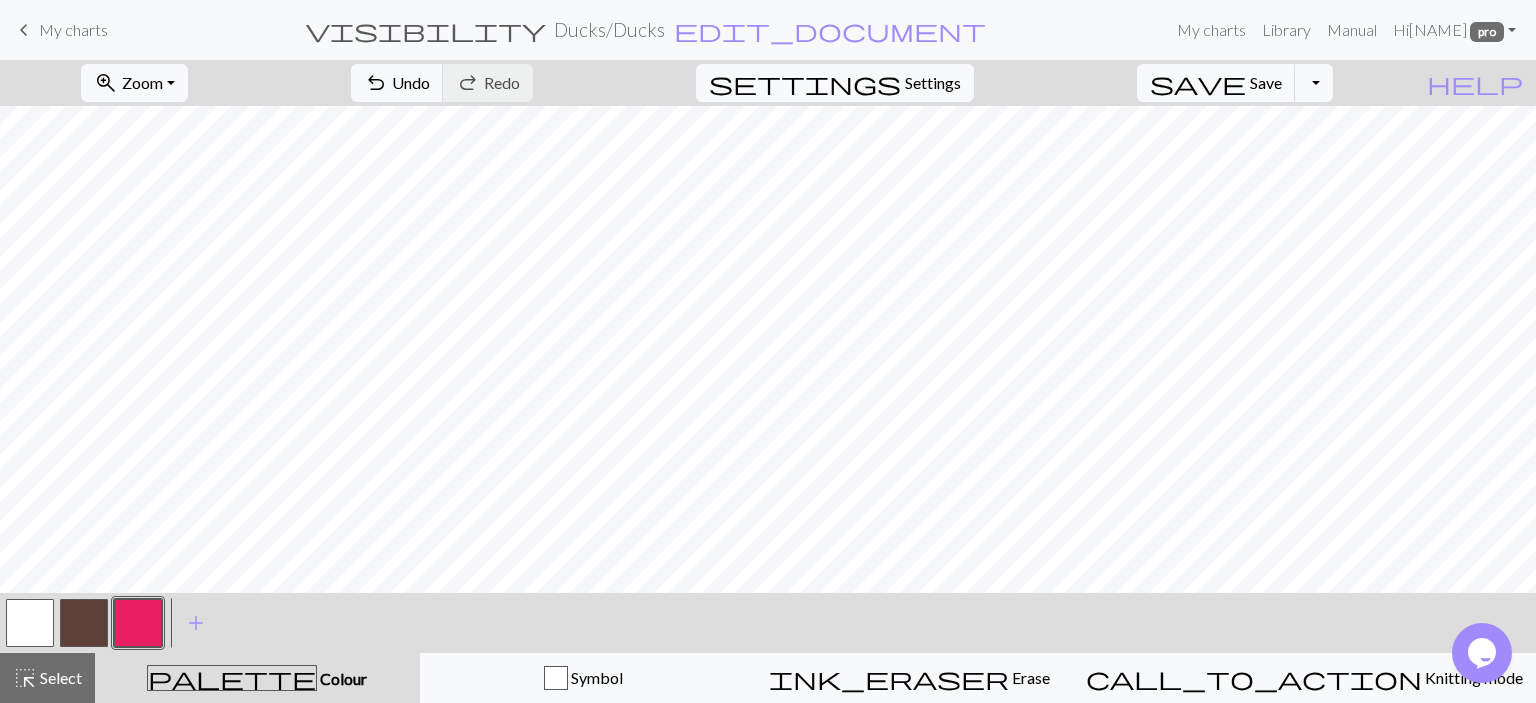 click at bounding box center [30, 623] 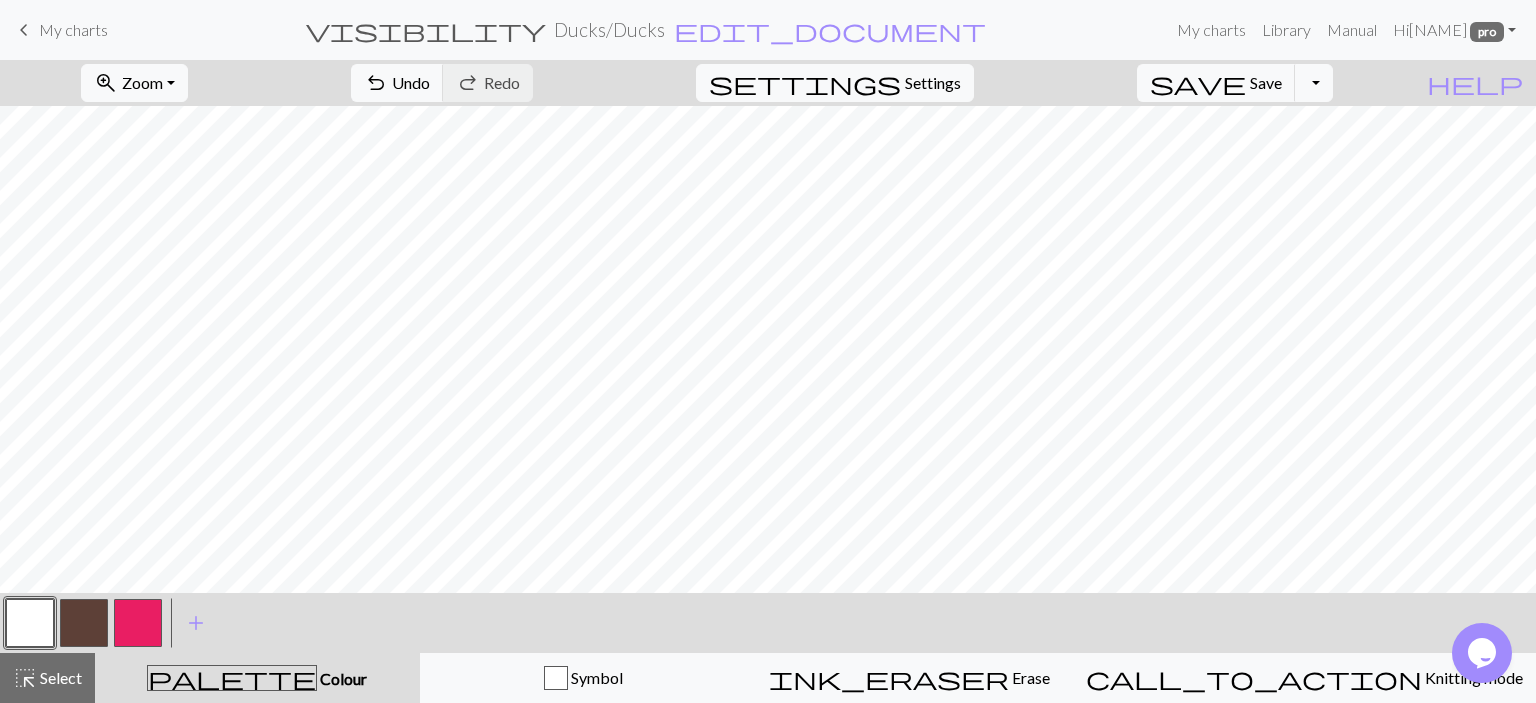 click at bounding box center (138, 623) 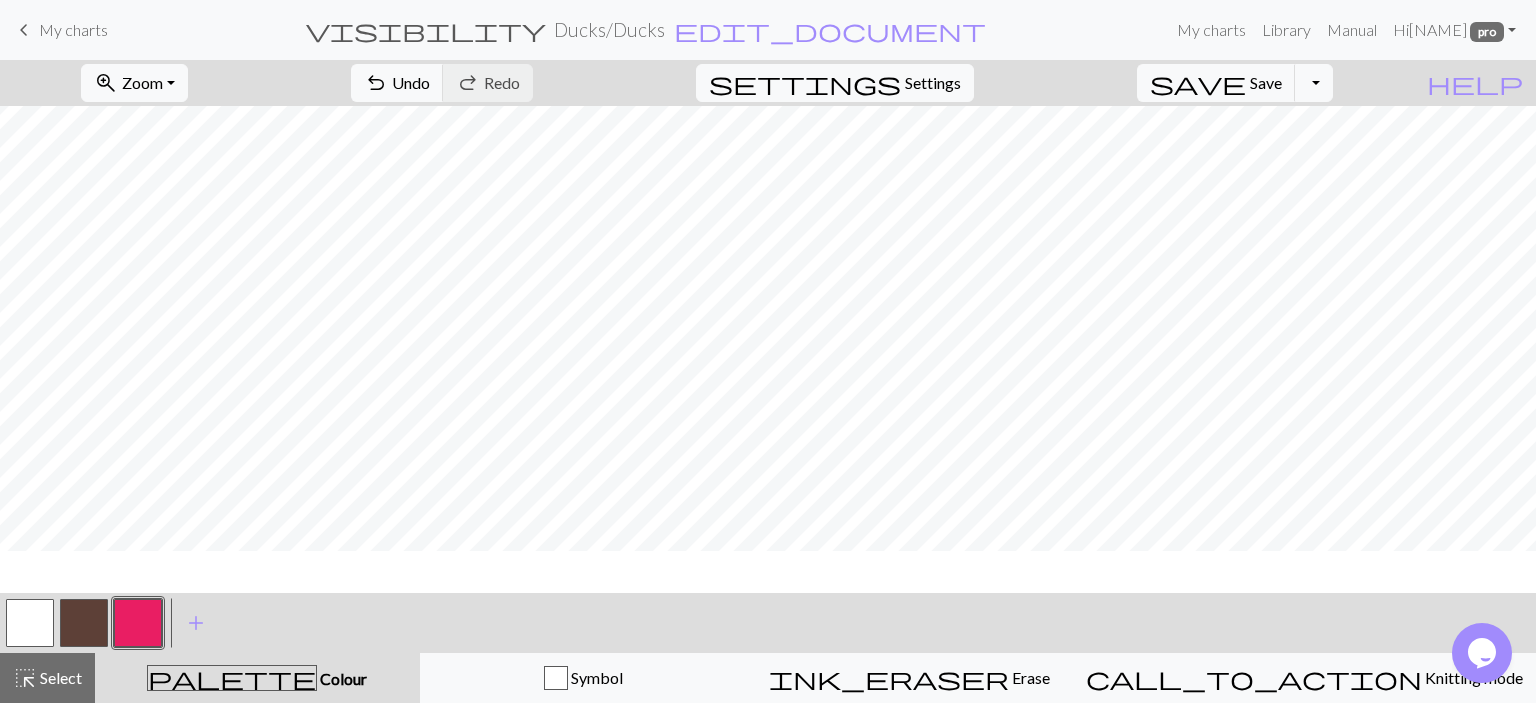 scroll, scrollTop: 5, scrollLeft: 0, axis: vertical 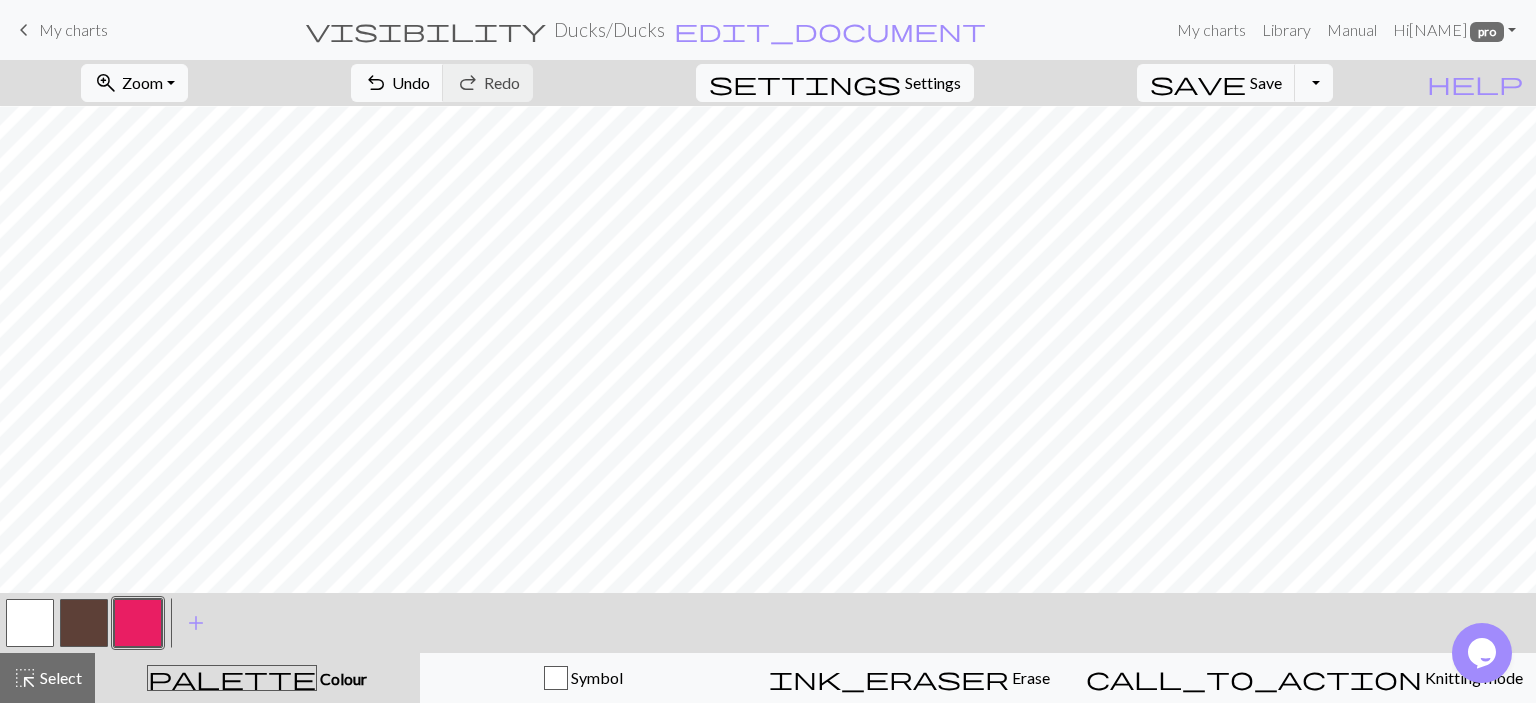 click at bounding box center (138, 623) 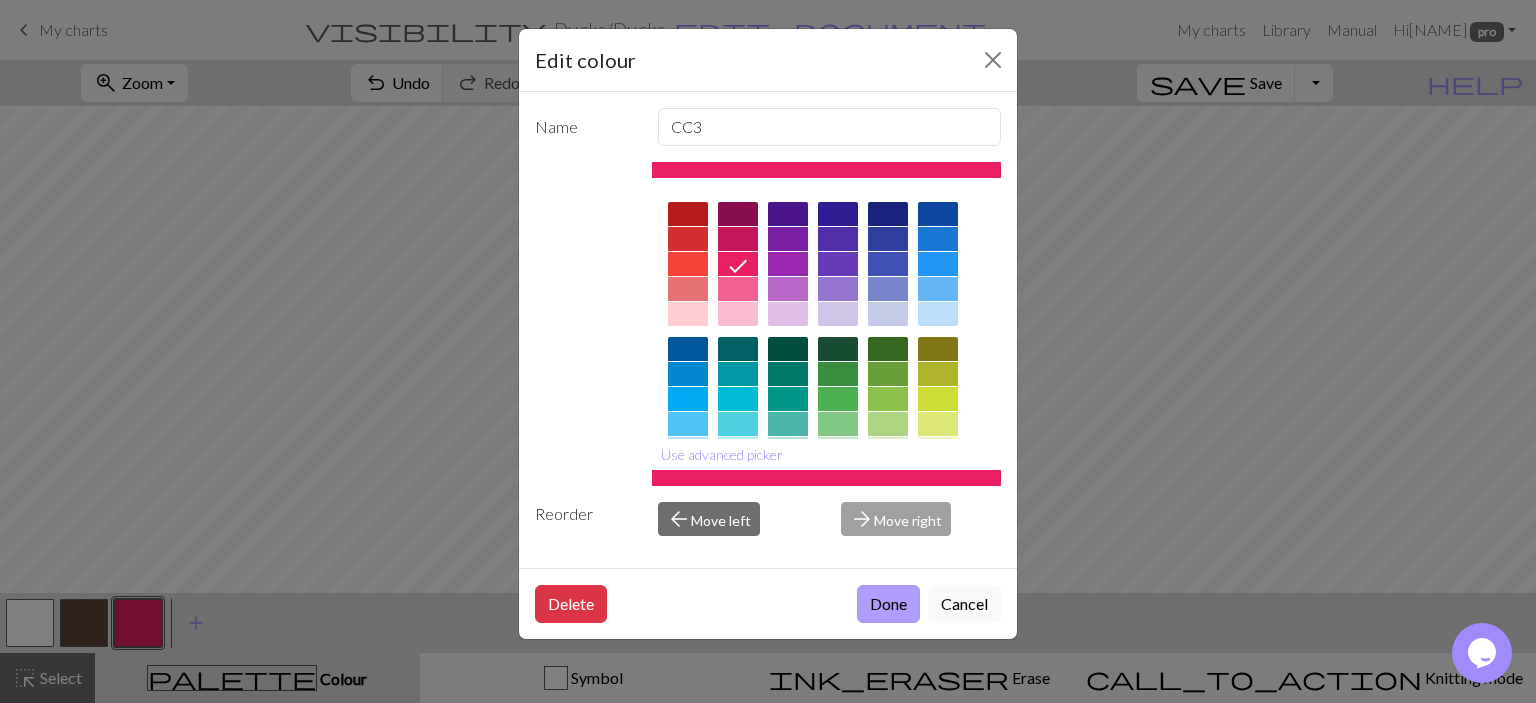 click on "Done" at bounding box center (888, 604) 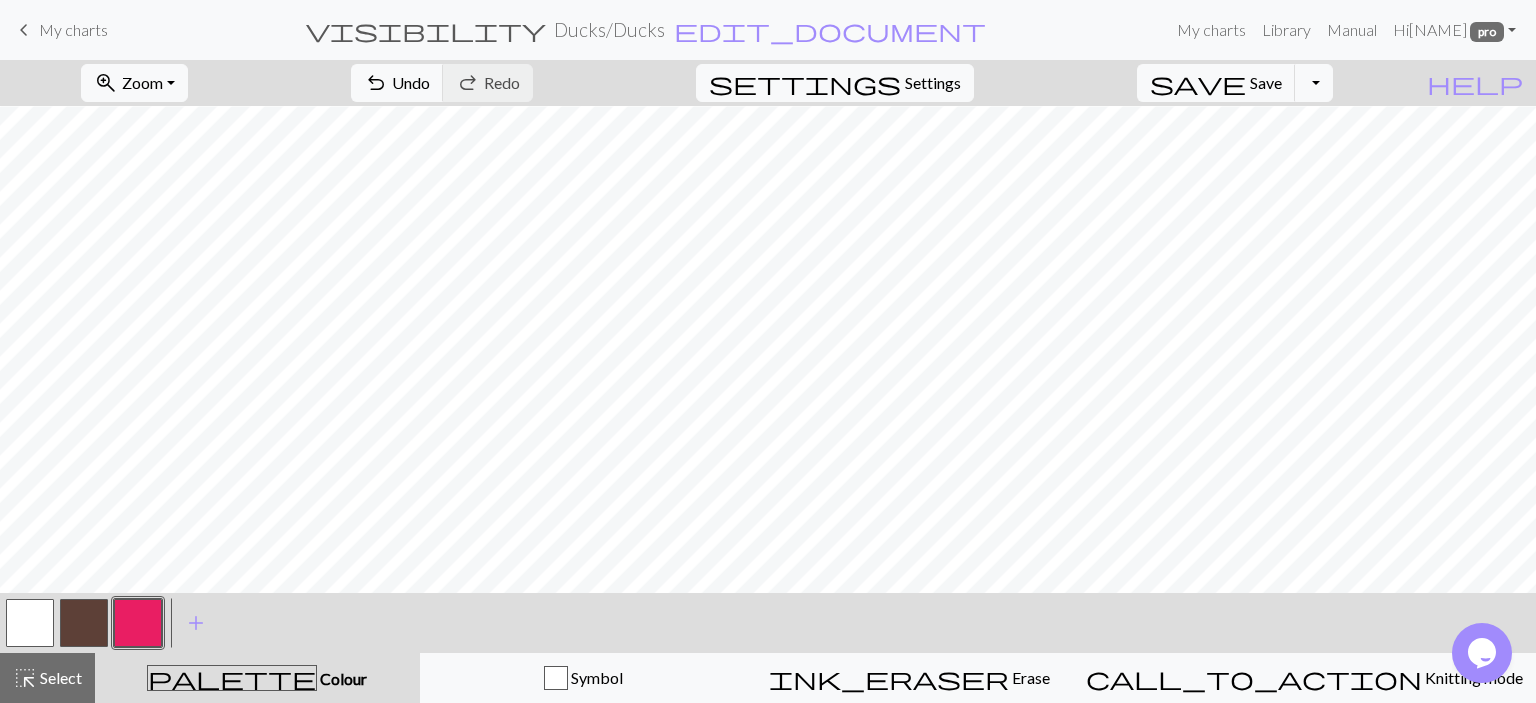 click at bounding box center [30, 623] 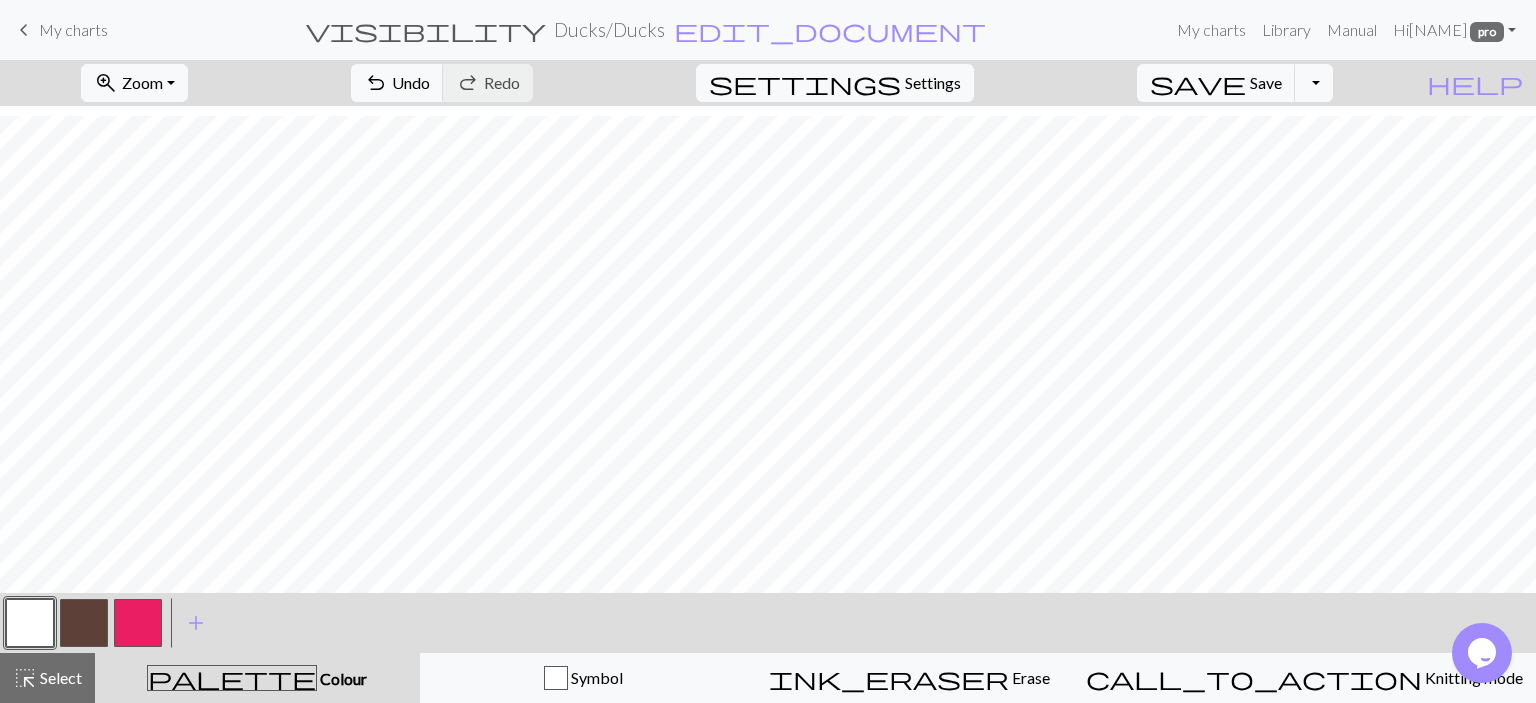 scroll, scrollTop: 112, scrollLeft: 0, axis: vertical 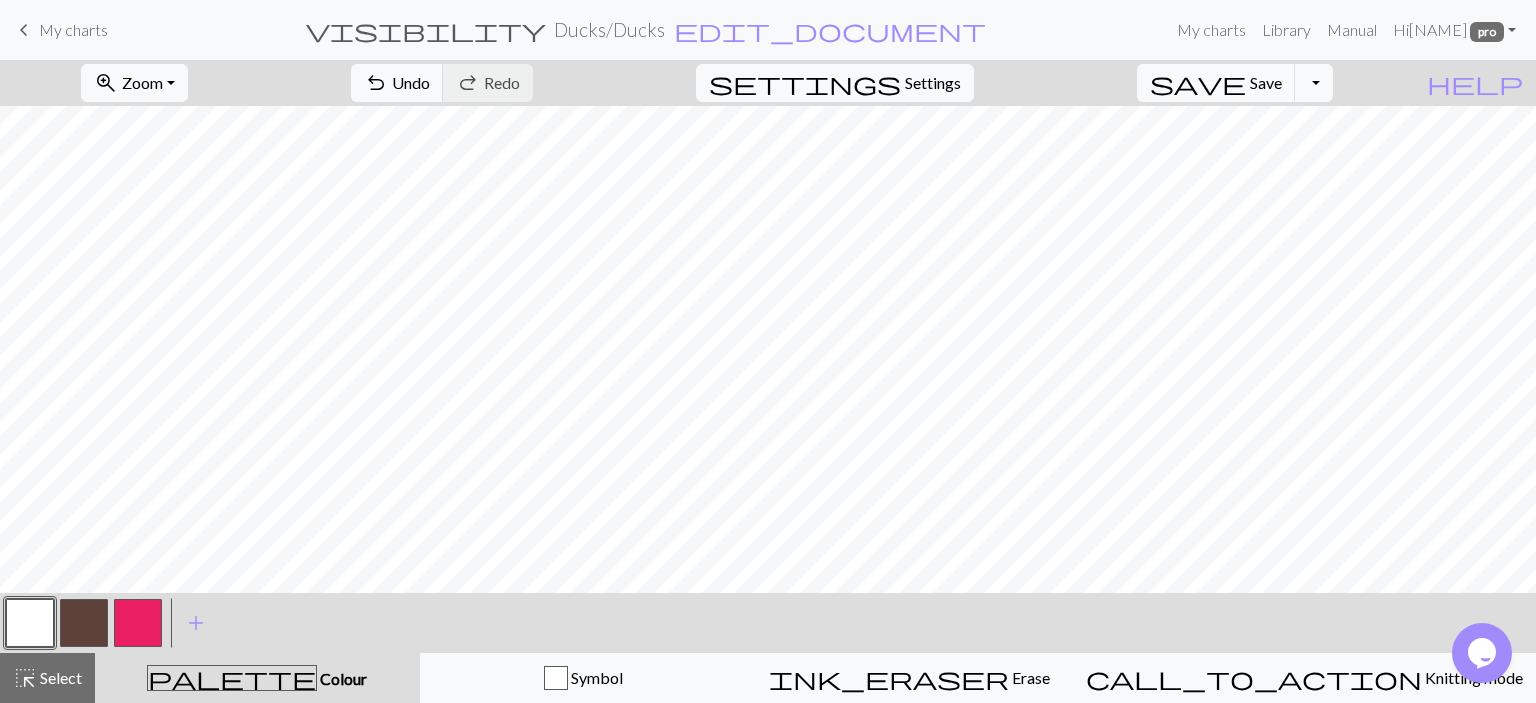 click at bounding box center (138, 623) 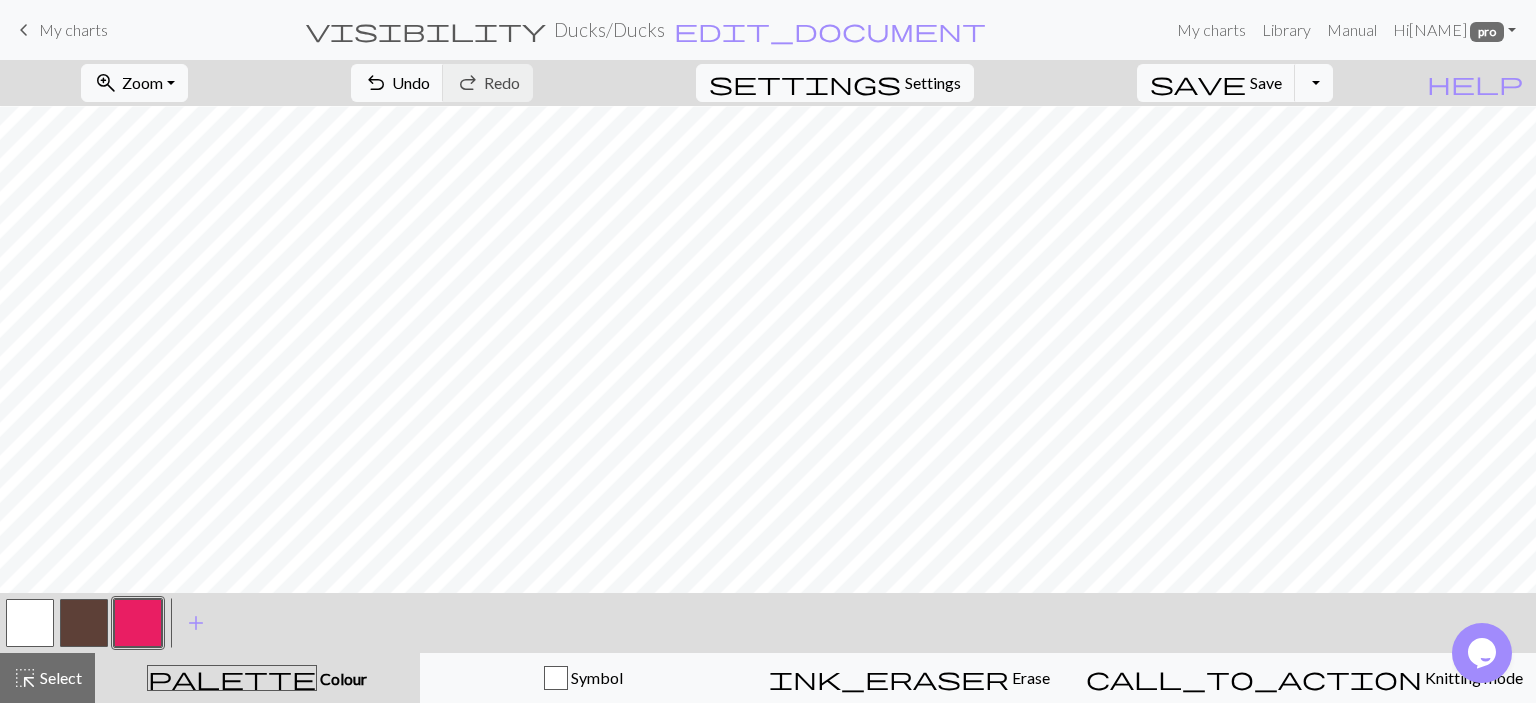 scroll, scrollTop: 92, scrollLeft: 0, axis: vertical 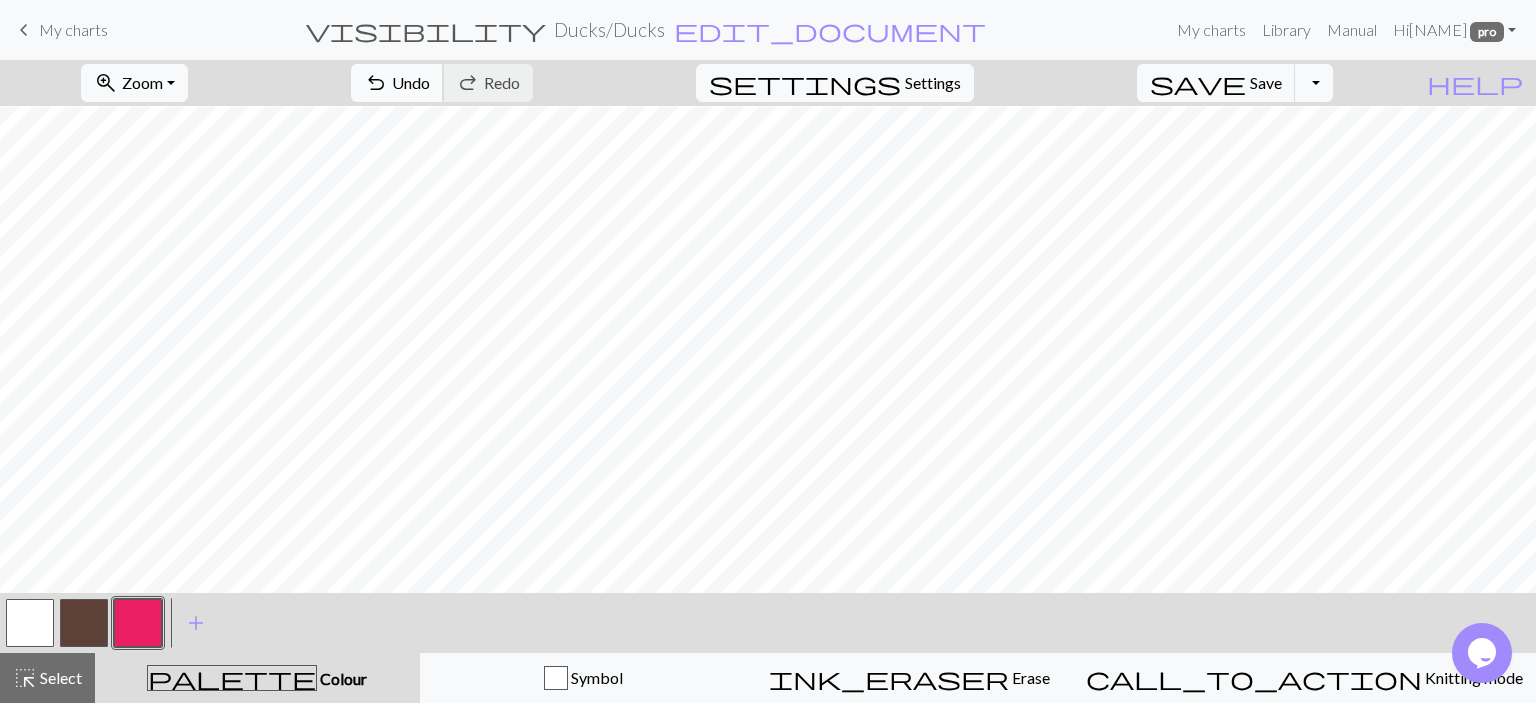 click on "undo Undo Undo" at bounding box center (397, 83) 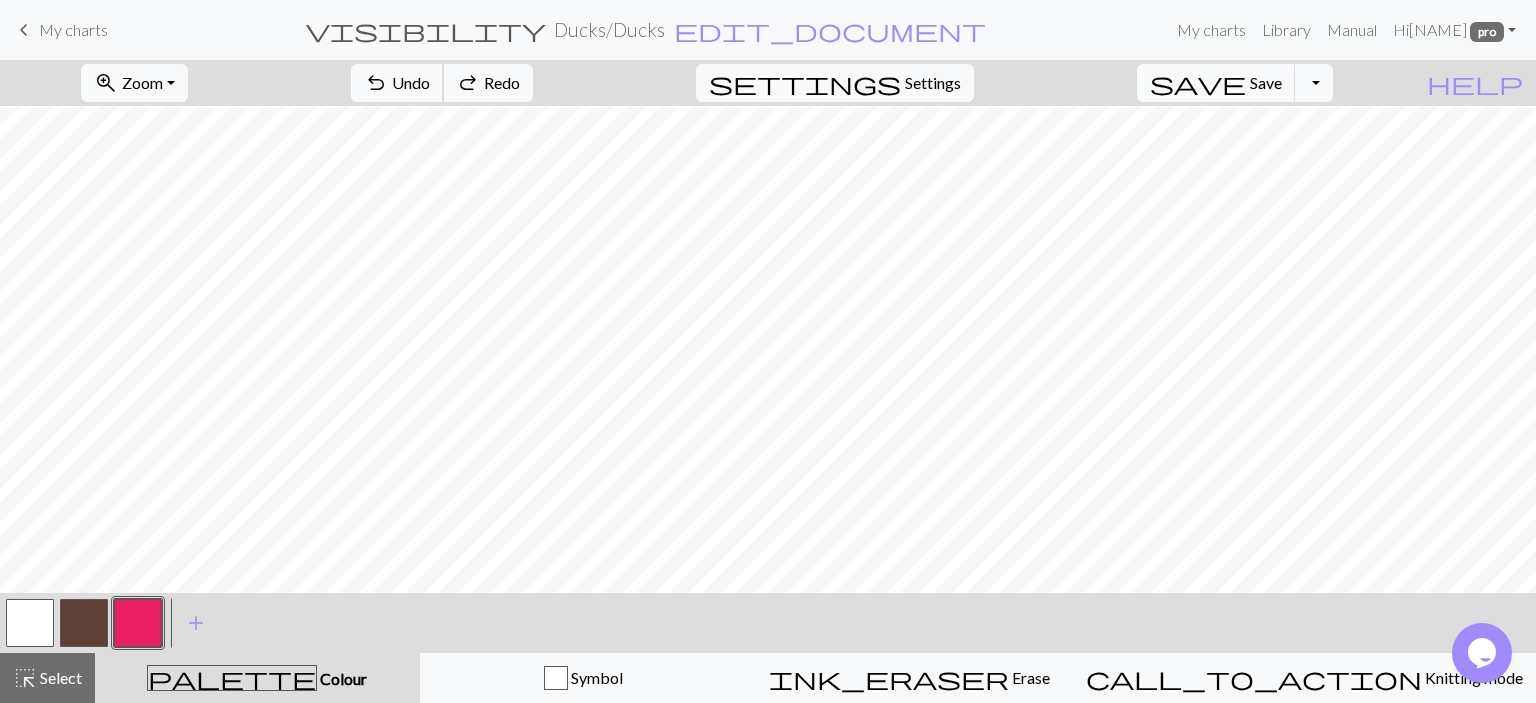 click on "undo Undo Undo" at bounding box center (397, 83) 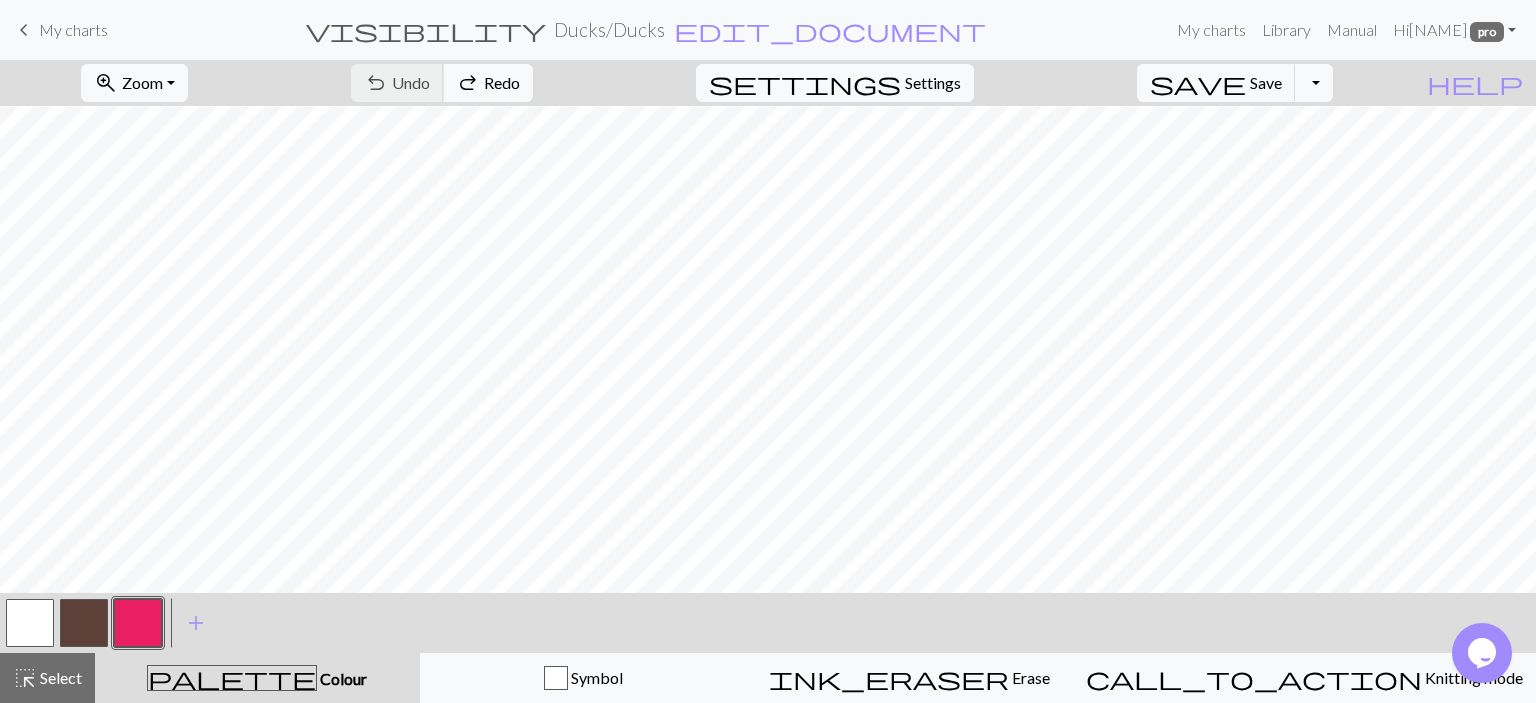 click on "undo Undo Undo redo Redo Redo" at bounding box center (442, 83) 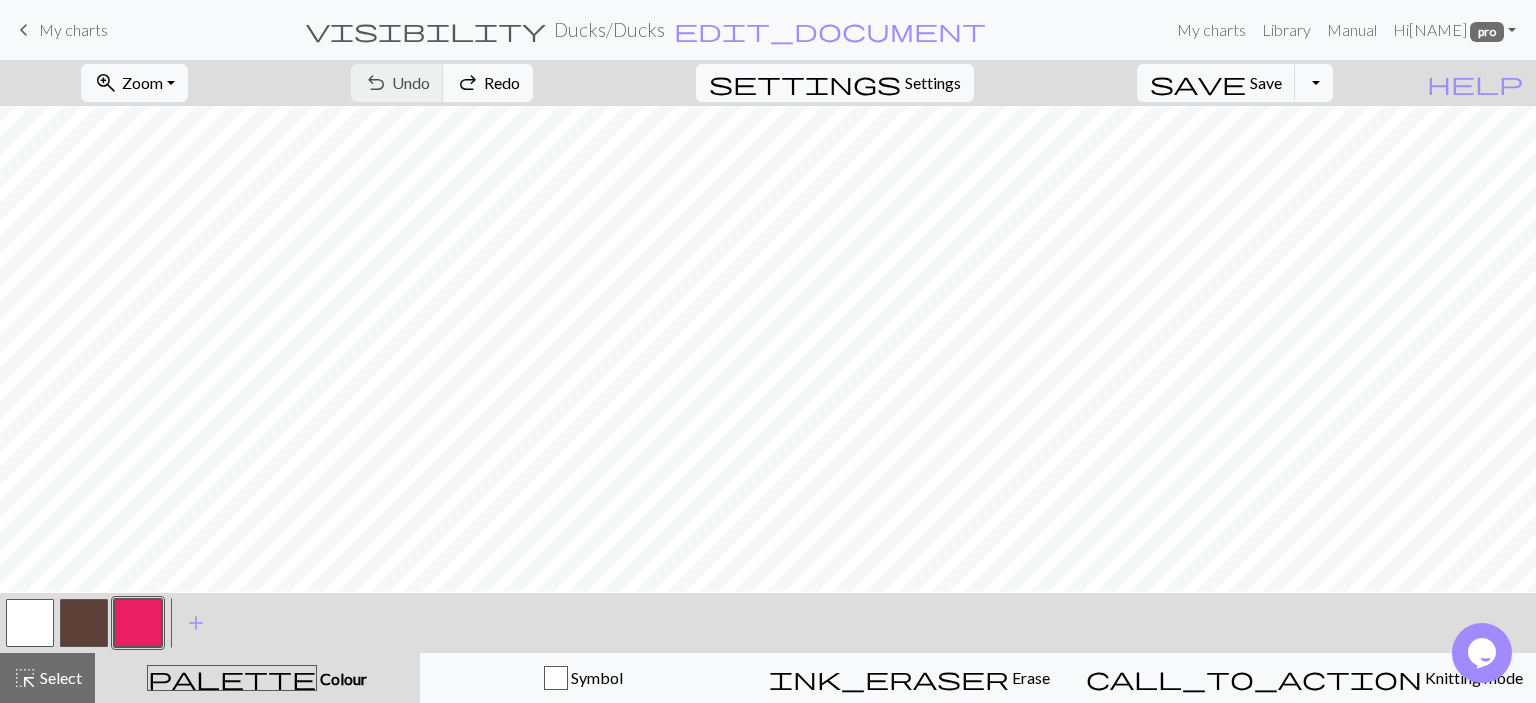 scroll, scrollTop: 63, scrollLeft: 0, axis: vertical 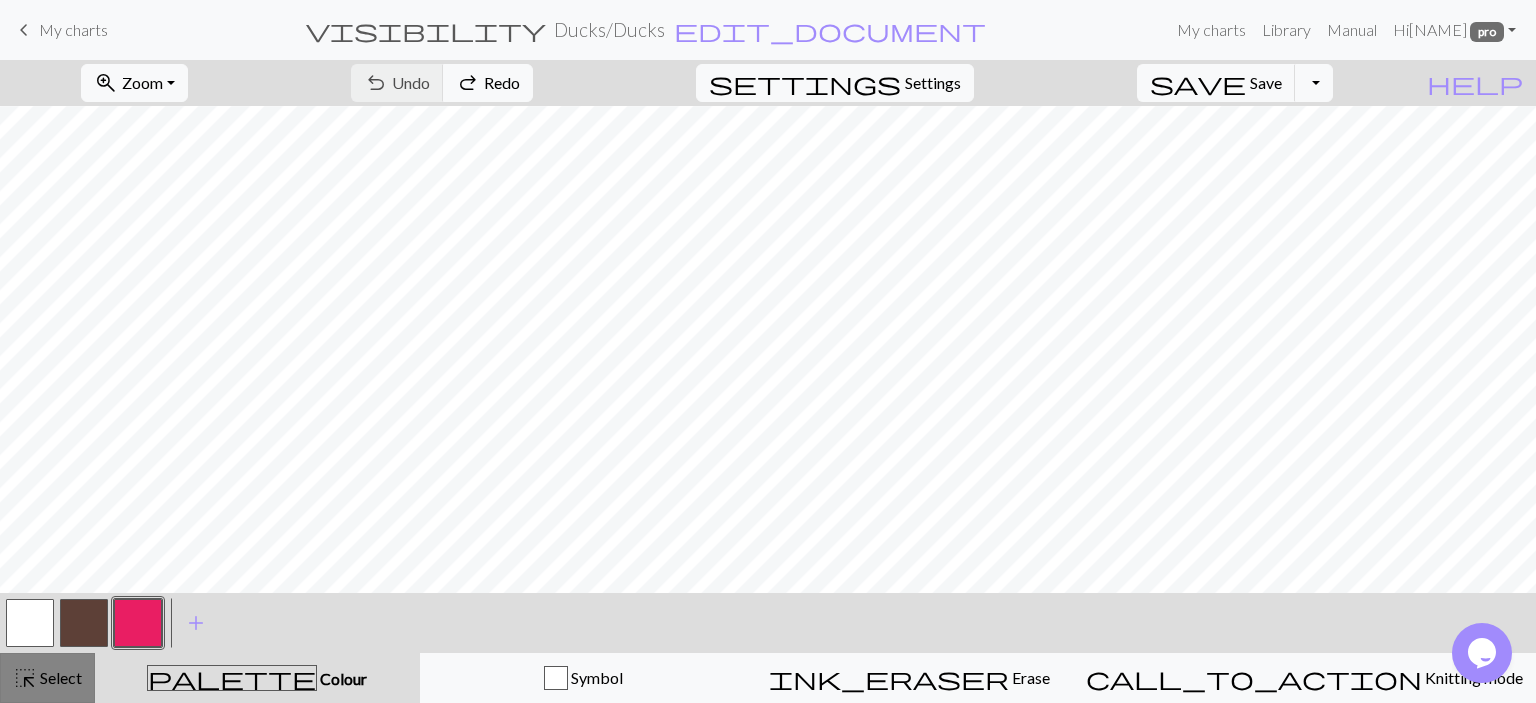 click on "Select" at bounding box center [59, 677] 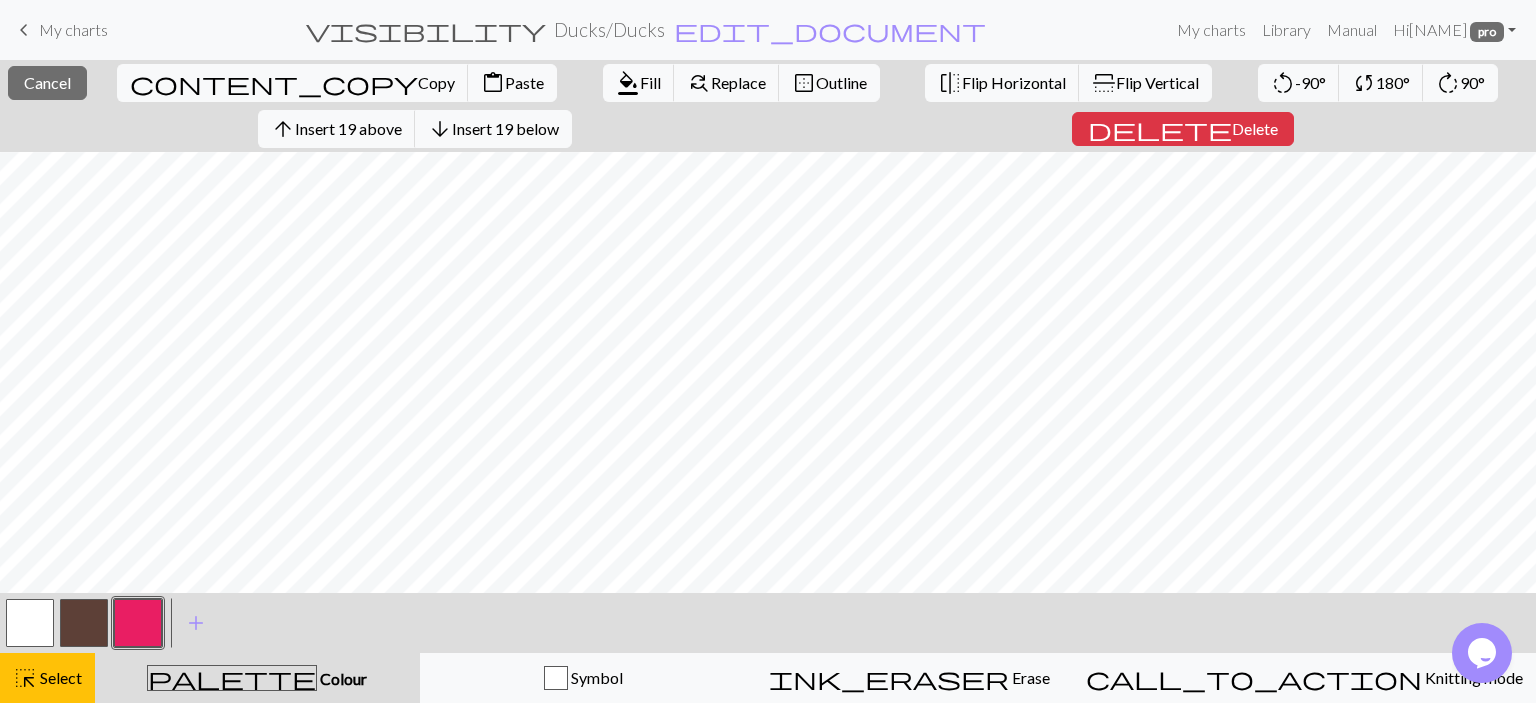 scroll, scrollTop: 0, scrollLeft: 0, axis: both 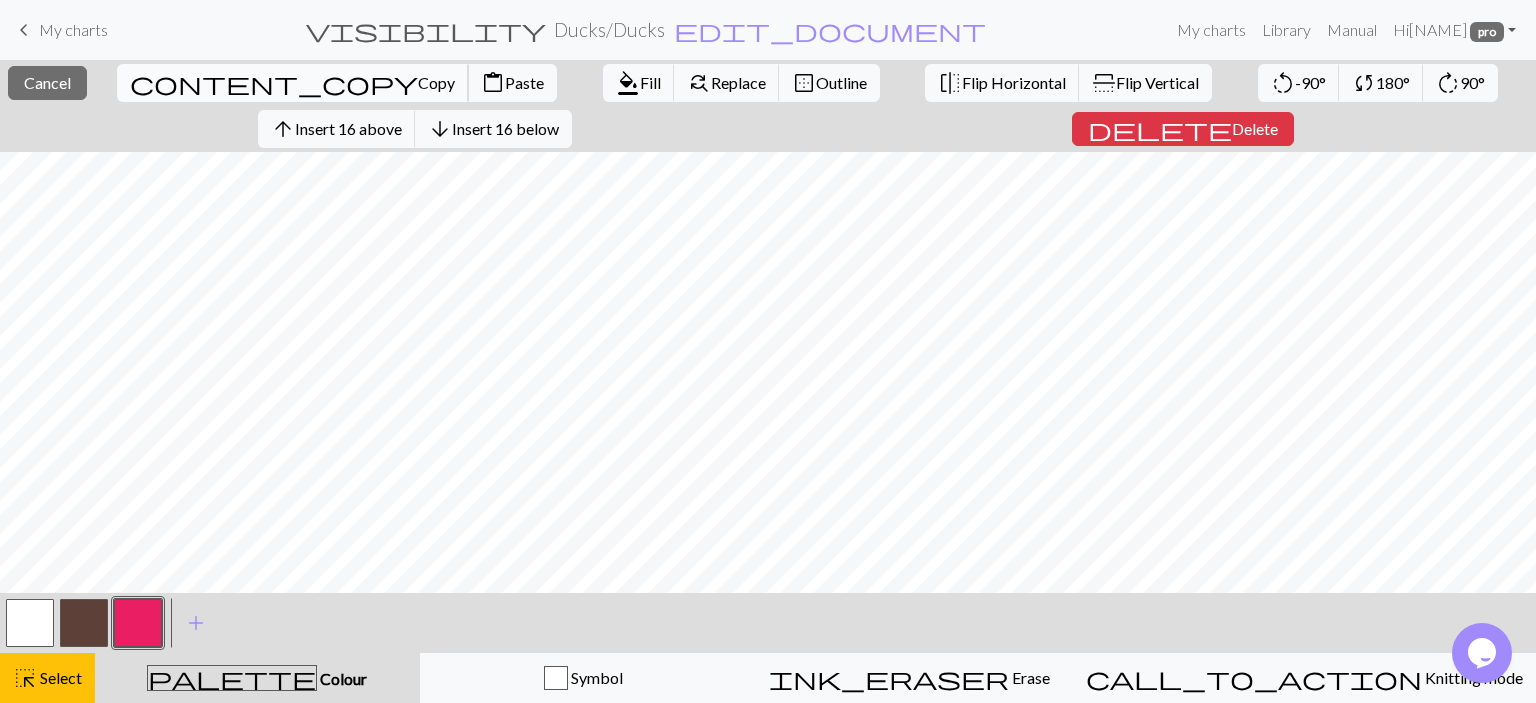 click on "content_copy  Copy" at bounding box center [293, 83] 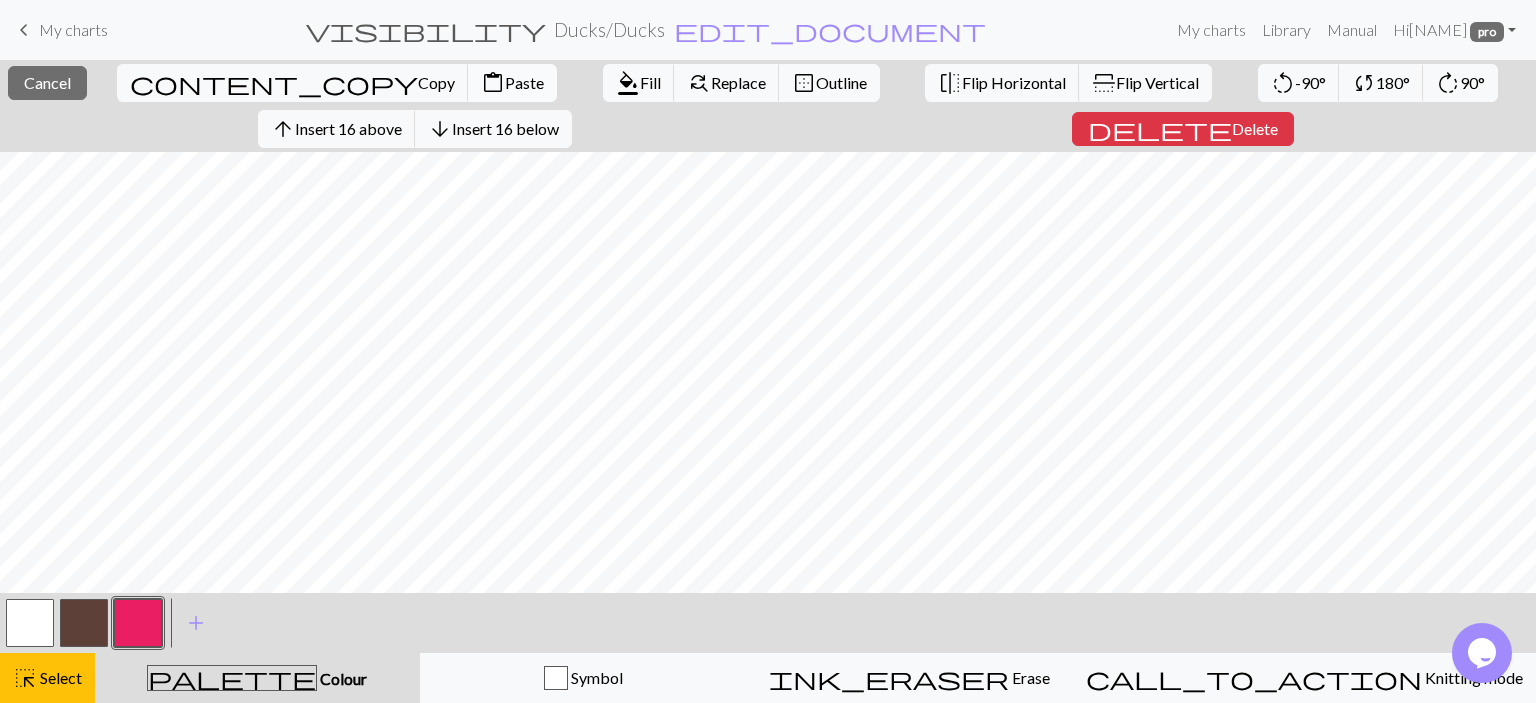 click on "Paste" at bounding box center (524, 82) 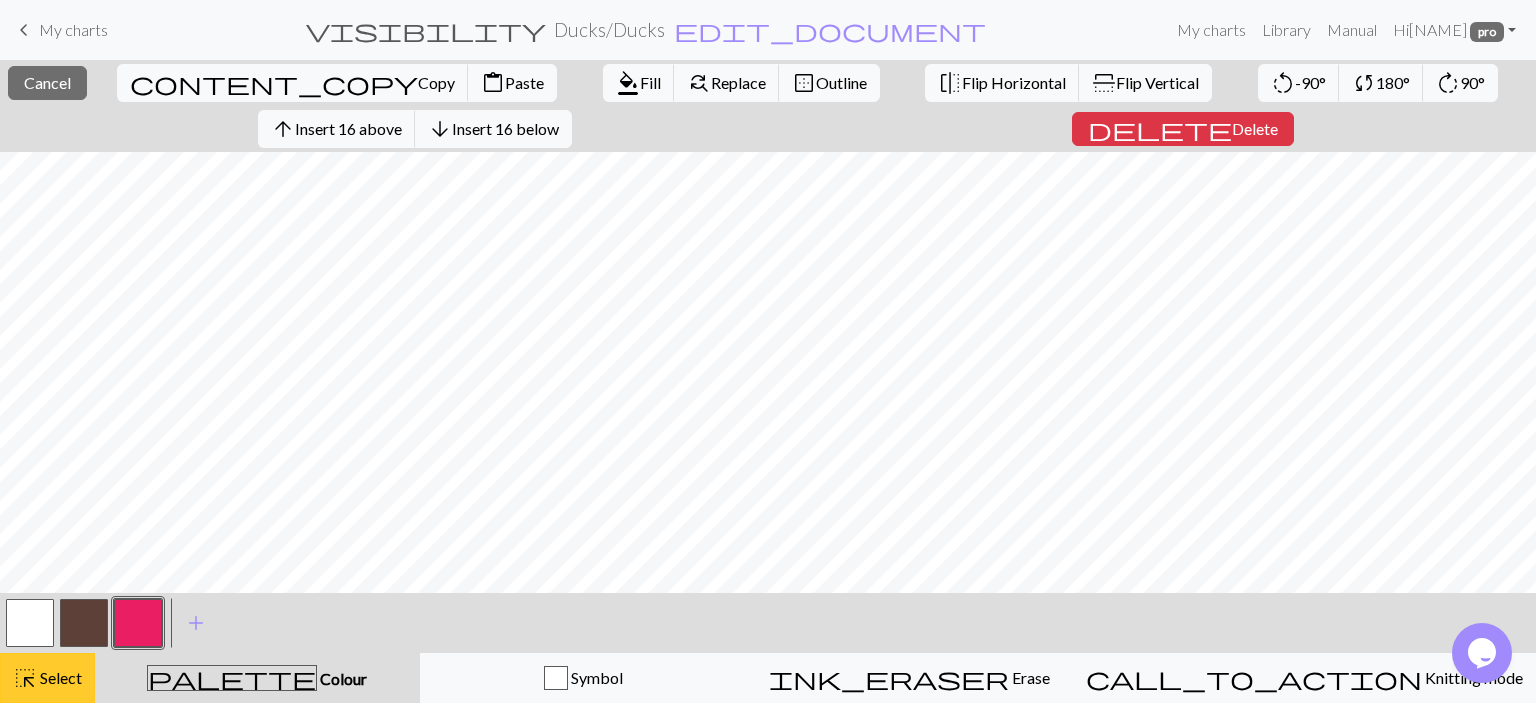 click on "Select" at bounding box center [59, 677] 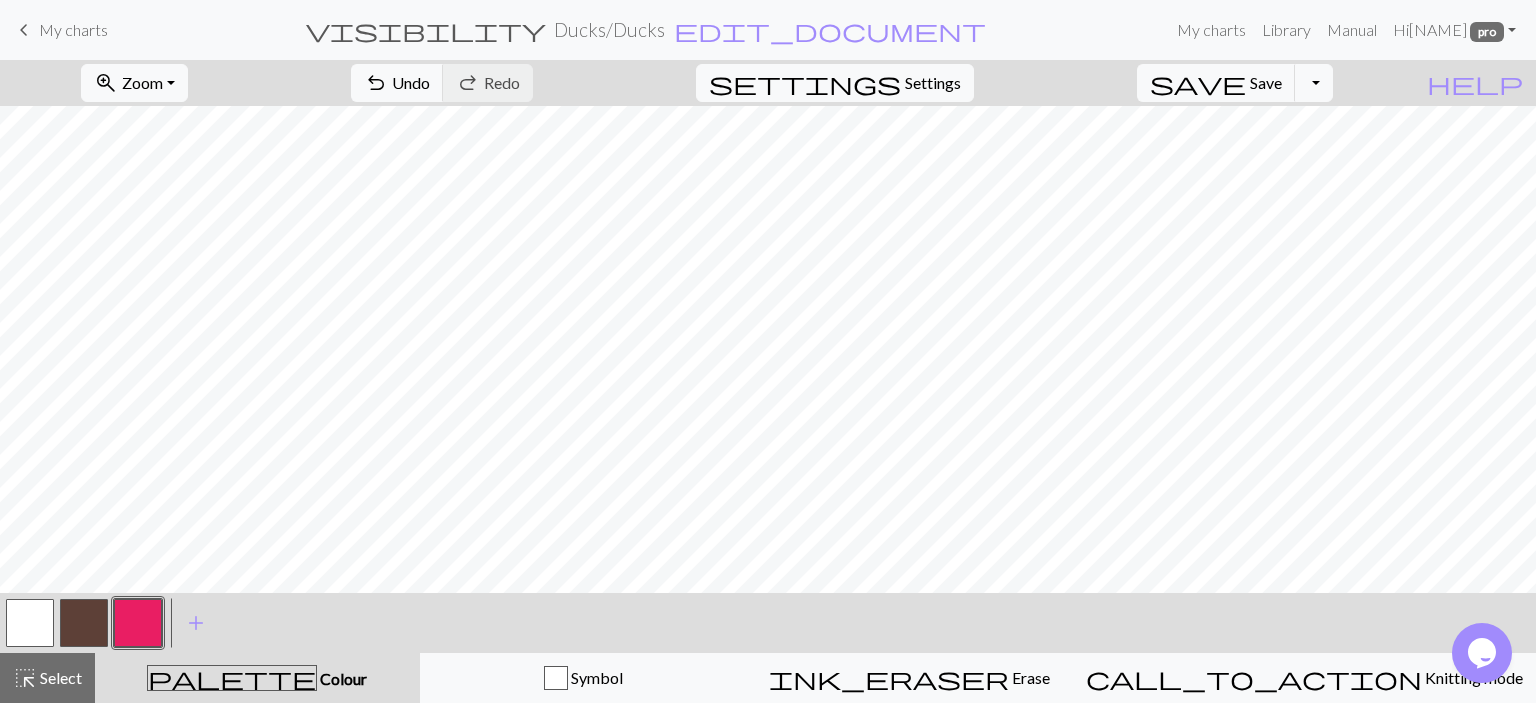 click at bounding box center (138, 623) 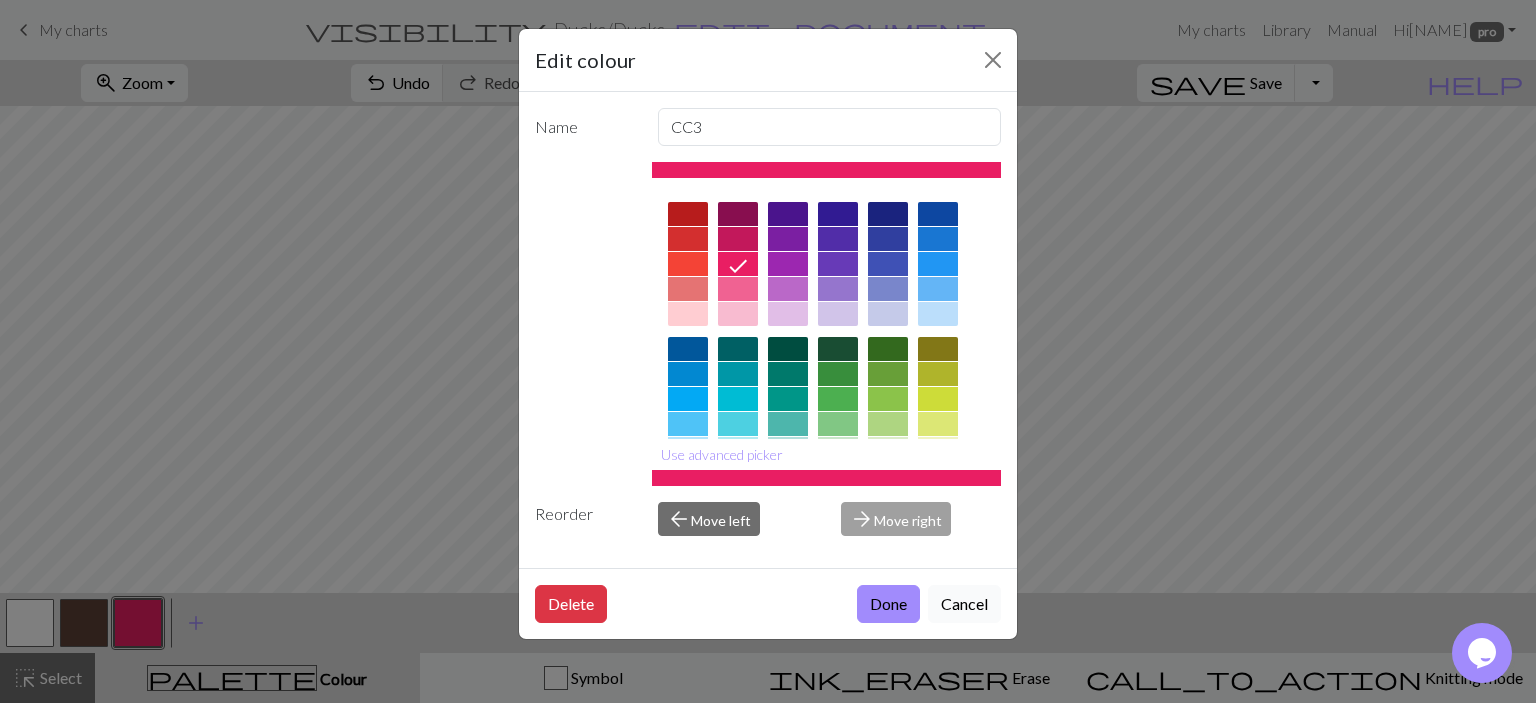 click on "Cancel" at bounding box center (964, 604) 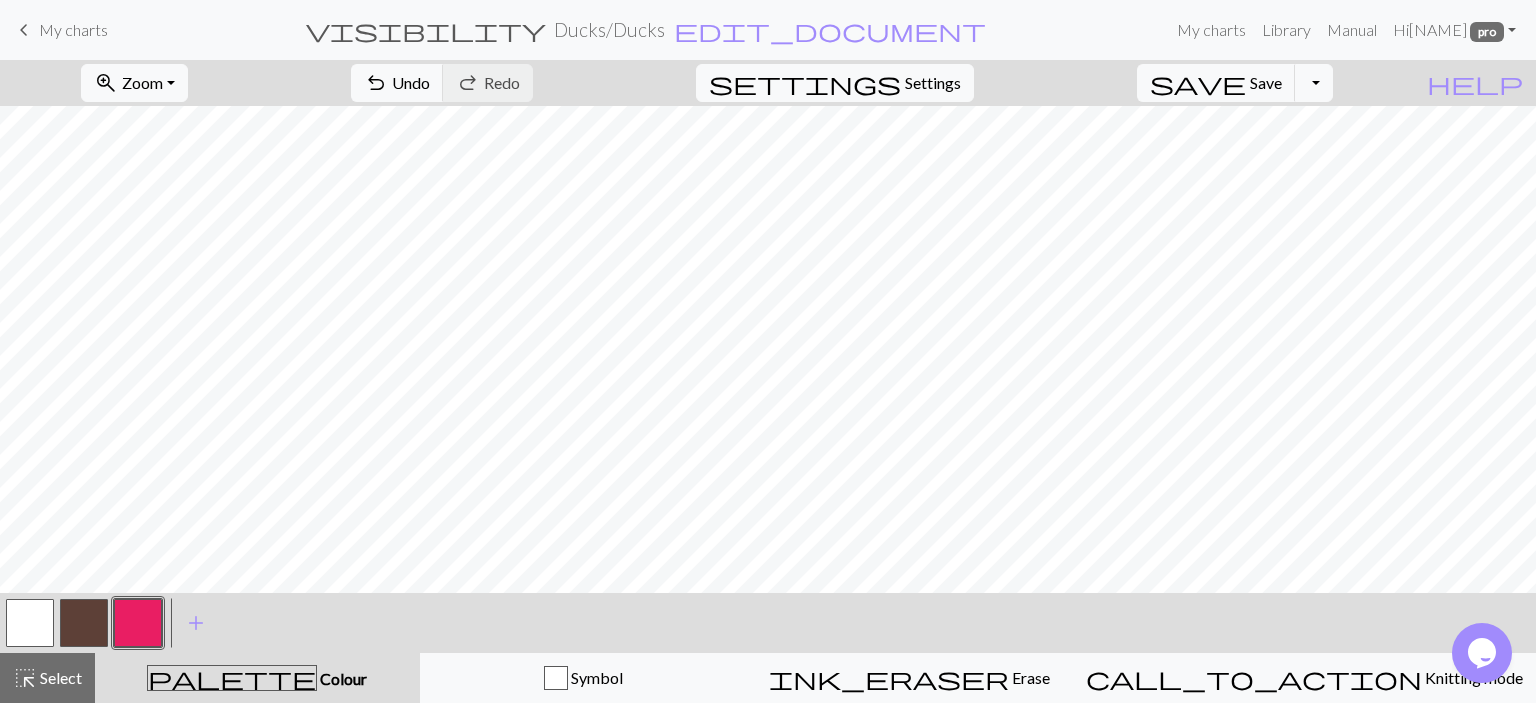 click at bounding box center [30, 623] 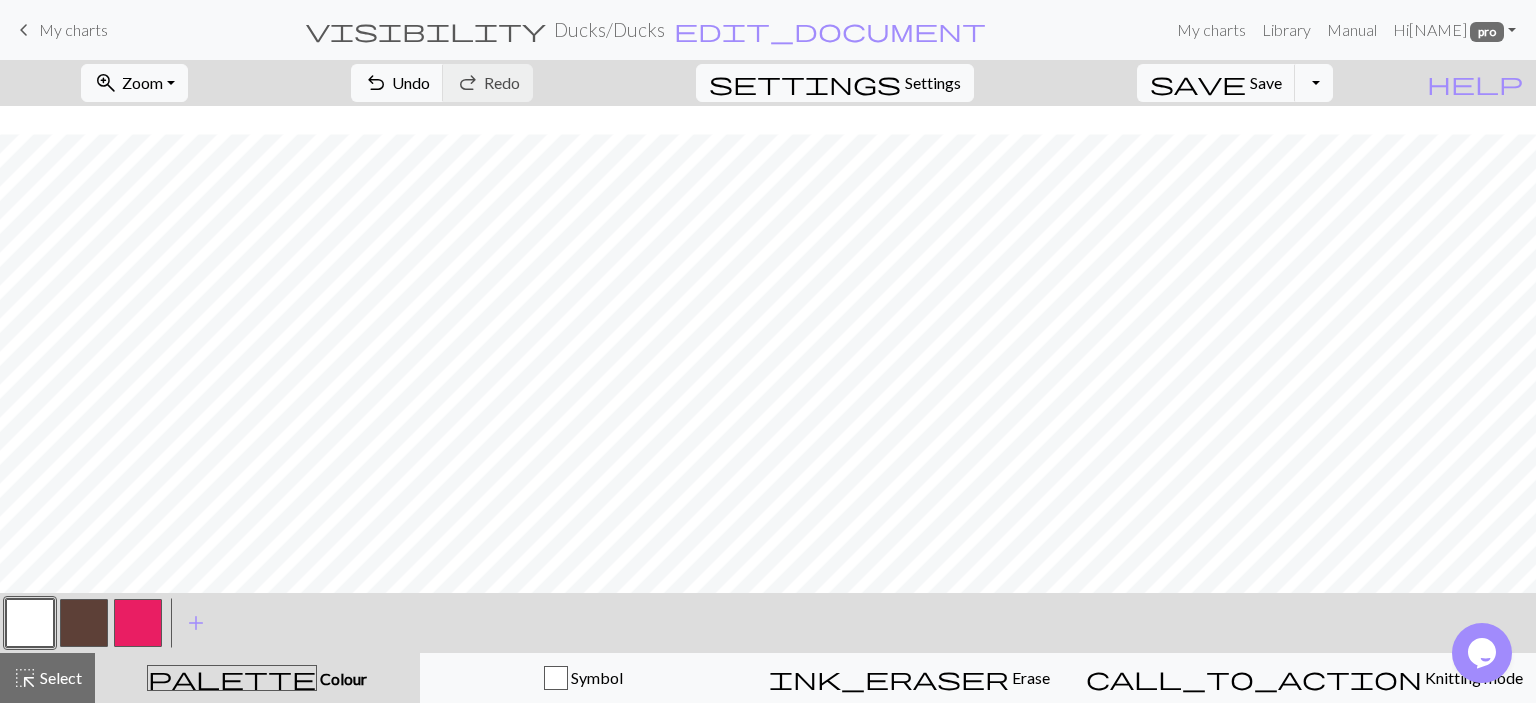 scroll, scrollTop: 100, scrollLeft: 0, axis: vertical 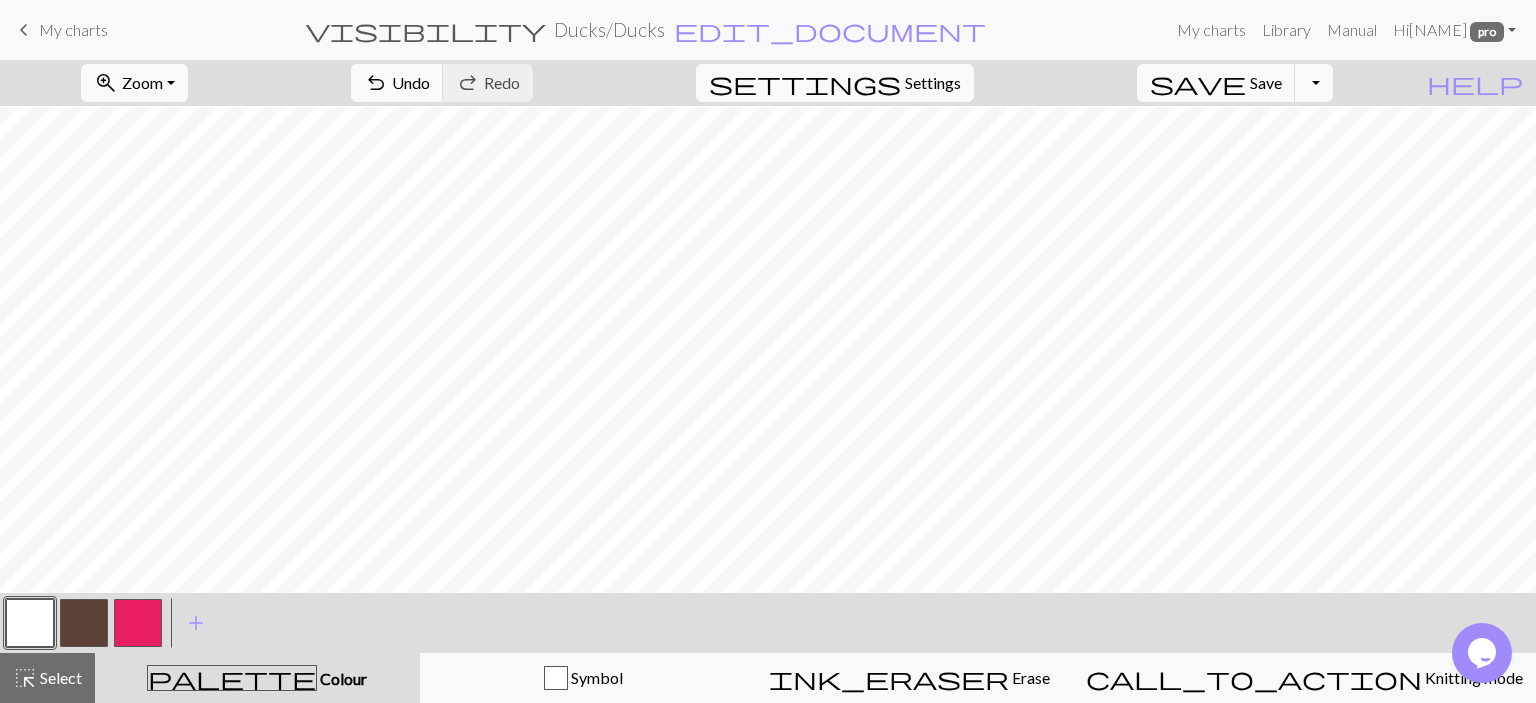 click at bounding box center (138, 623) 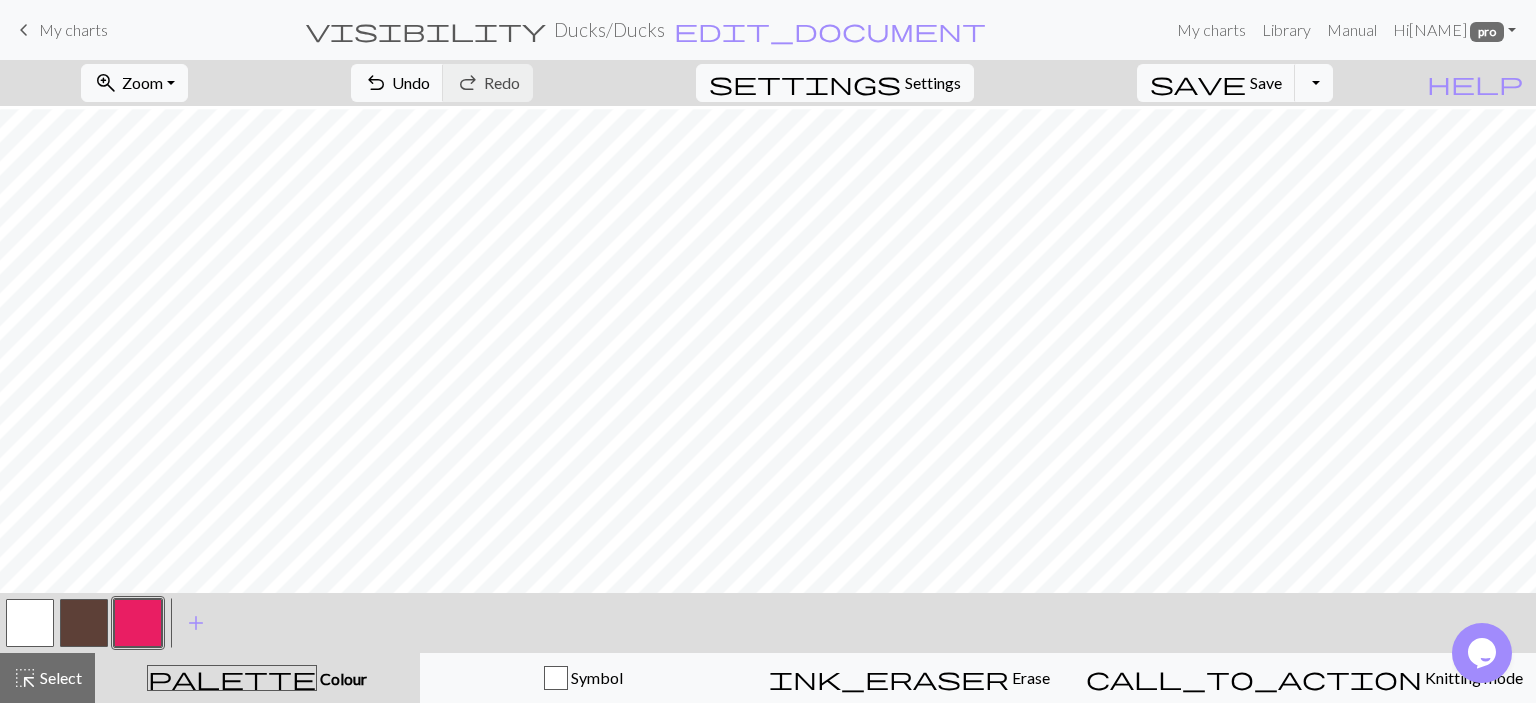scroll, scrollTop: 164, scrollLeft: 0, axis: vertical 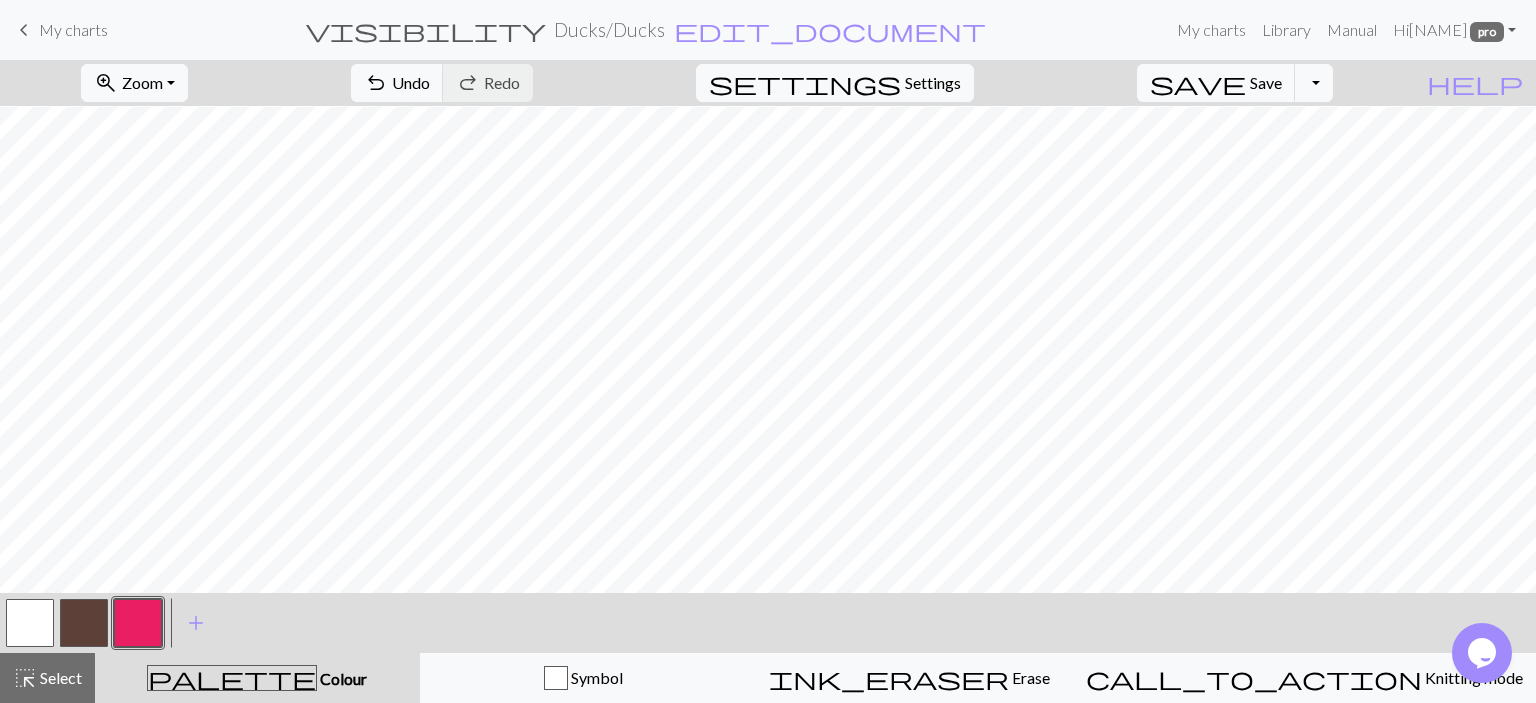 click at bounding box center (30, 623) 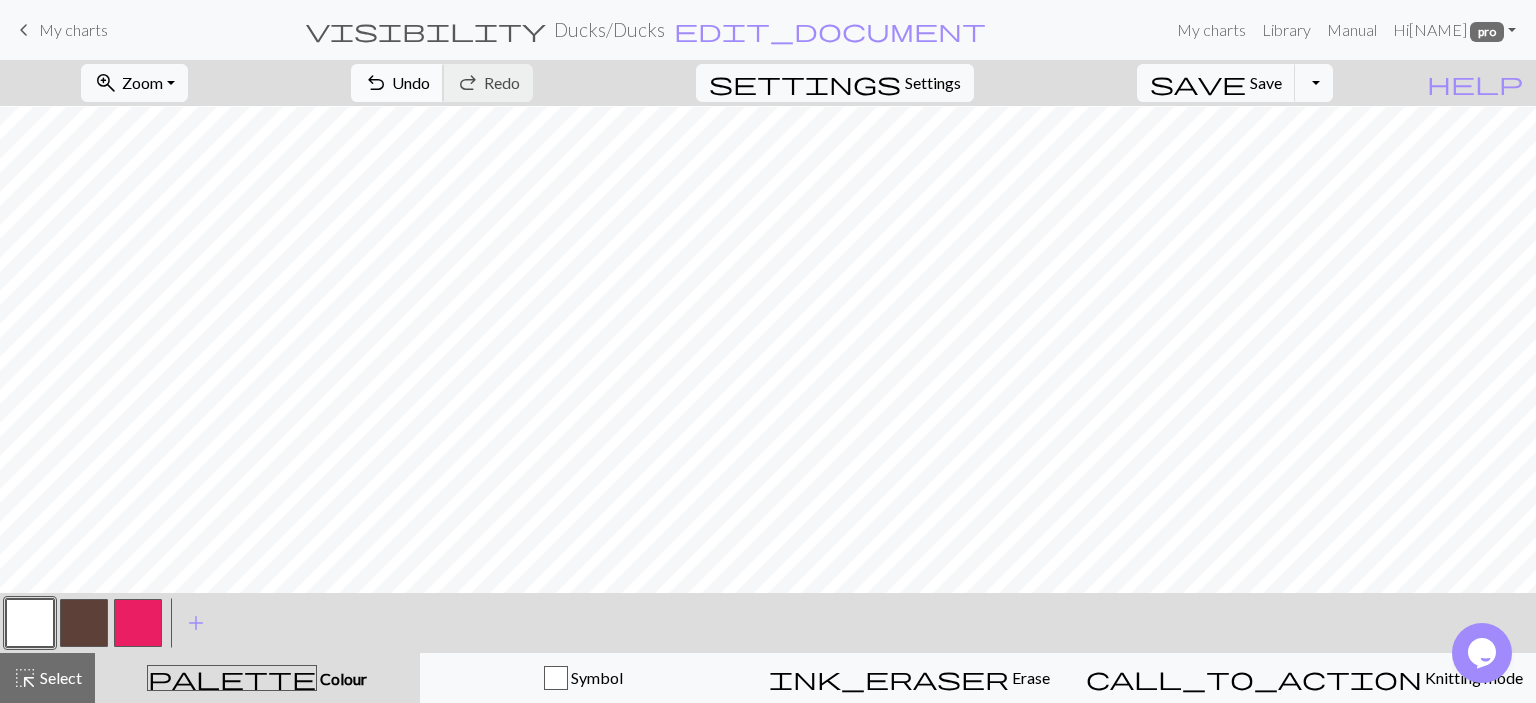 click on "Undo" at bounding box center [411, 82] 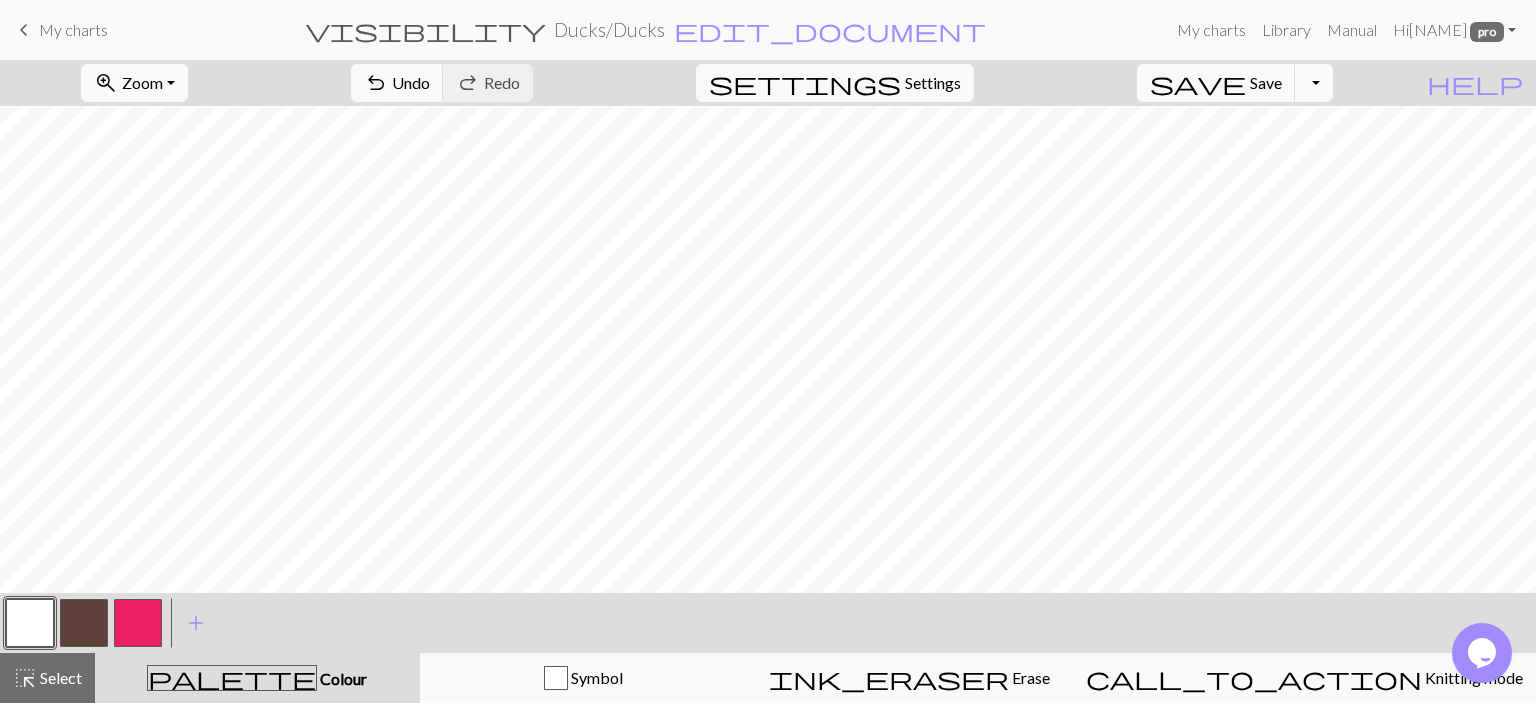 scroll, scrollTop: 123, scrollLeft: 0, axis: vertical 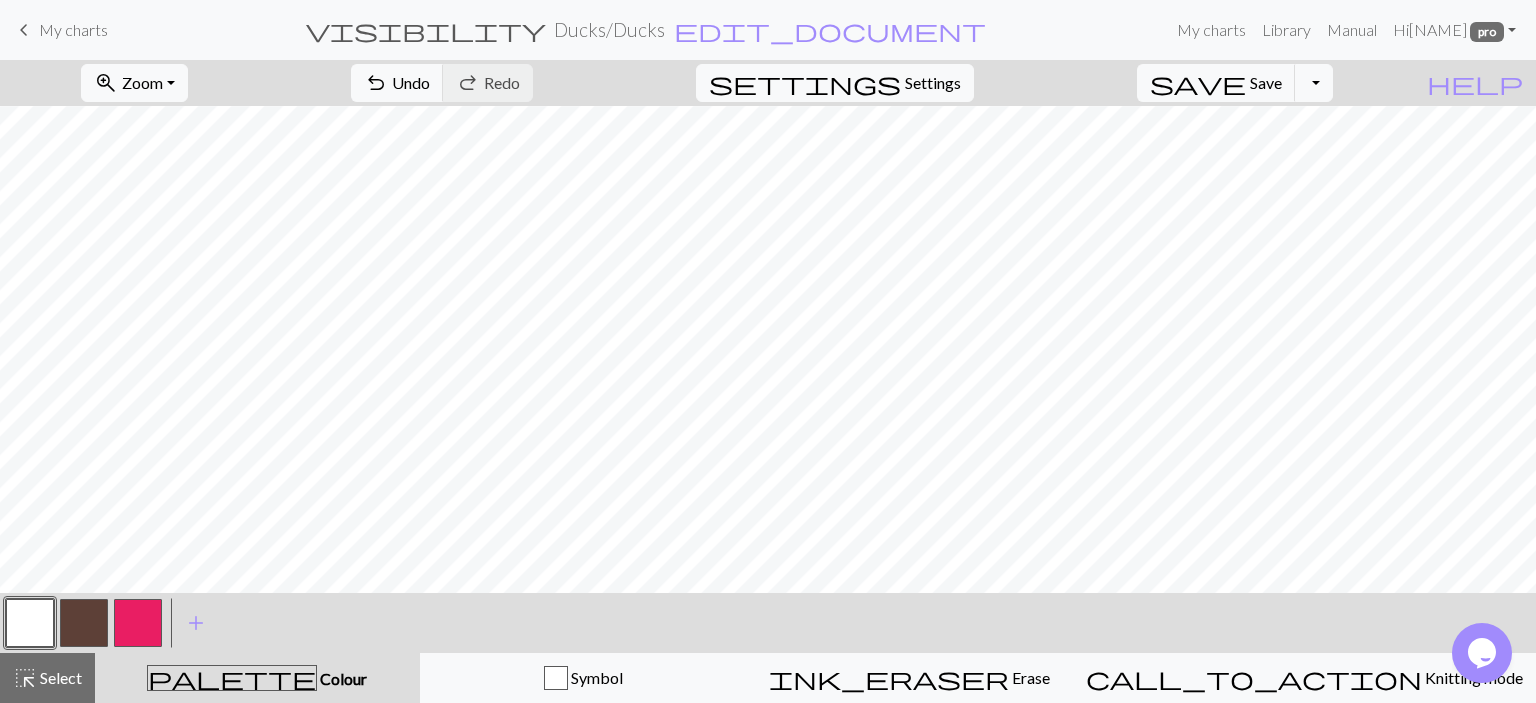 click at bounding box center [138, 623] 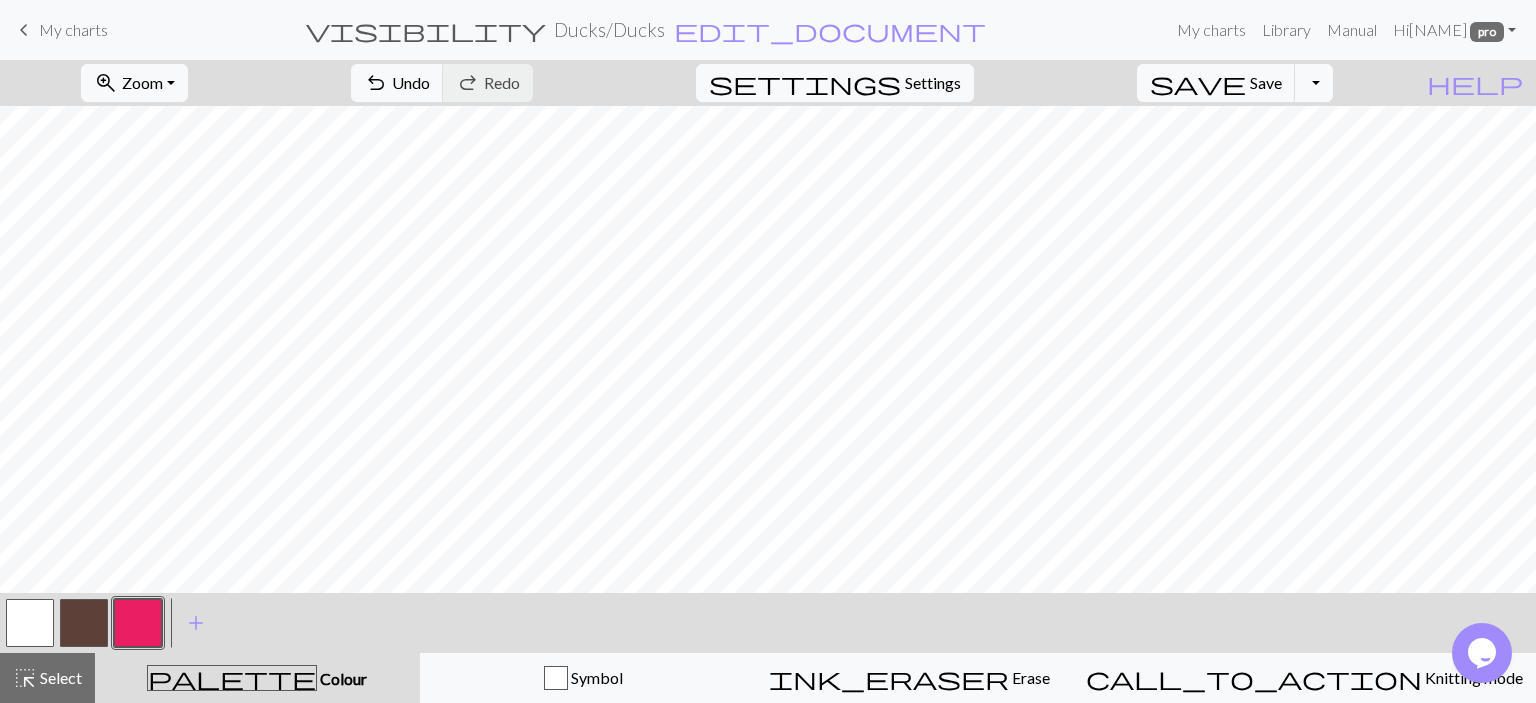 click at bounding box center [30, 623] 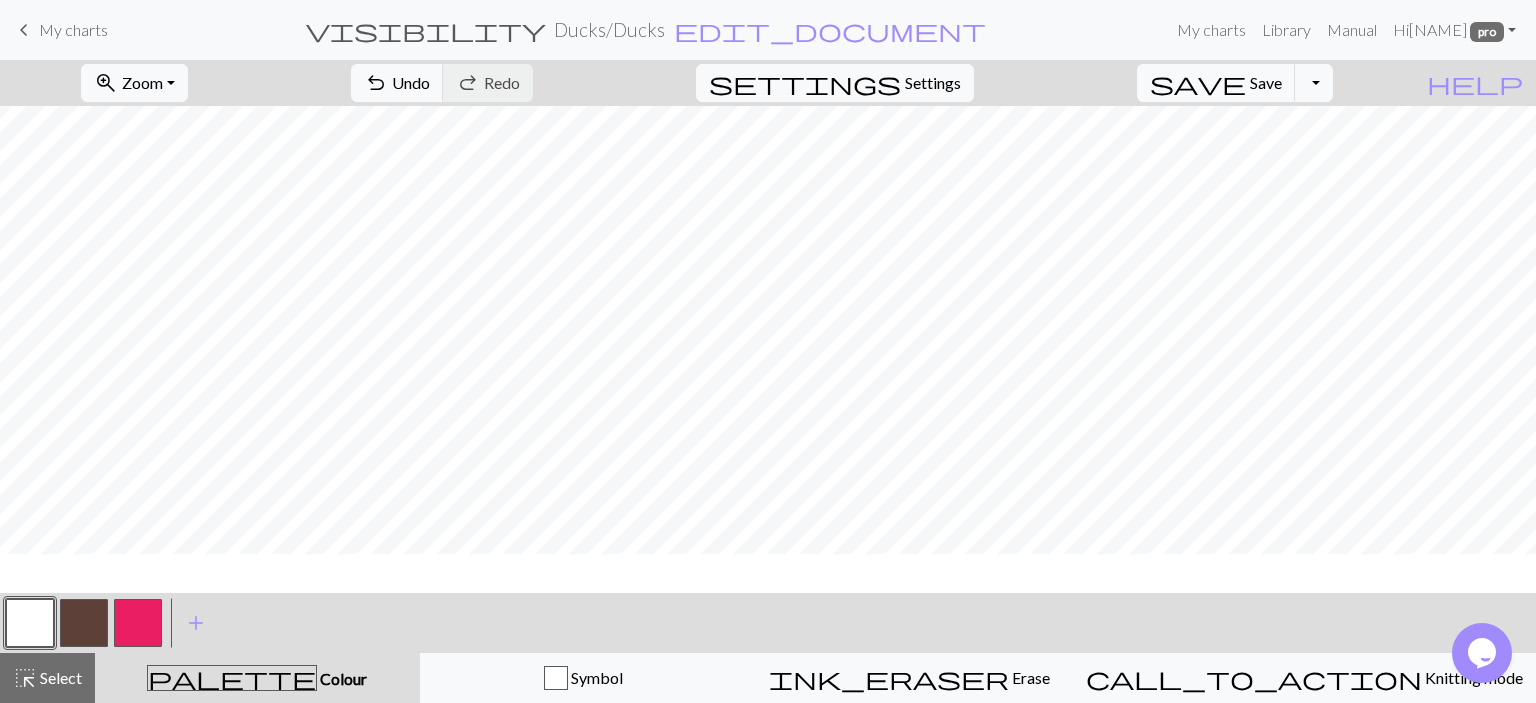 scroll, scrollTop: 108, scrollLeft: 0, axis: vertical 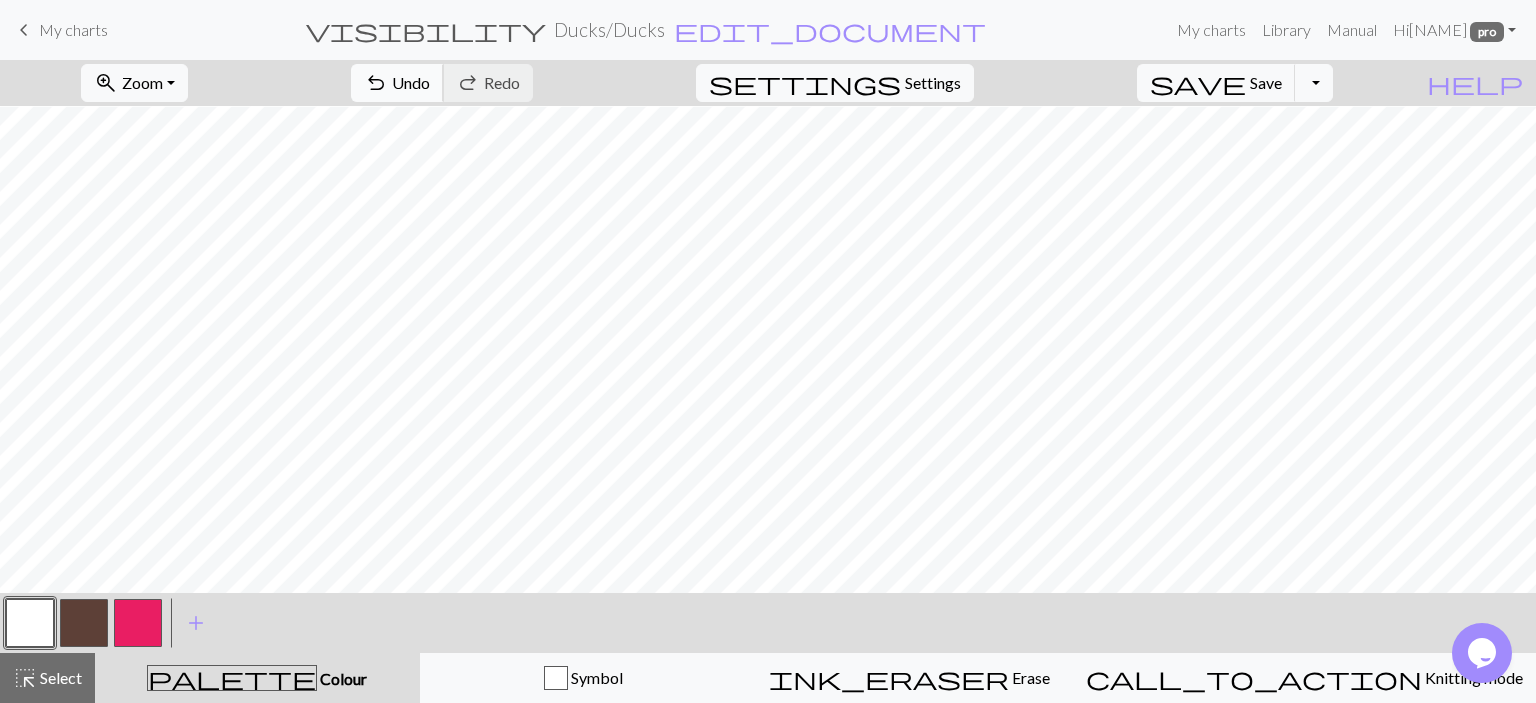 click on "undo" at bounding box center (376, 83) 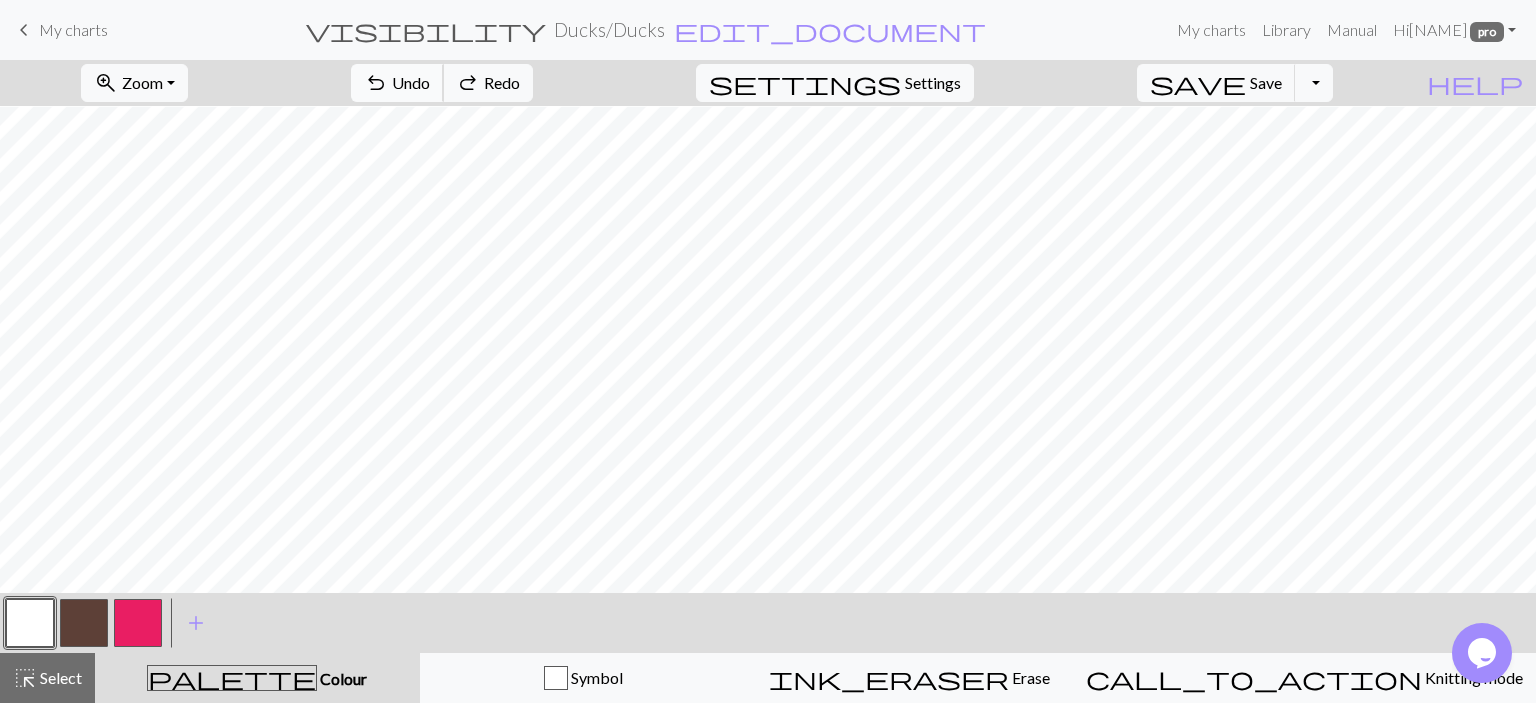 click on "undo" at bounding box center (376, 83) 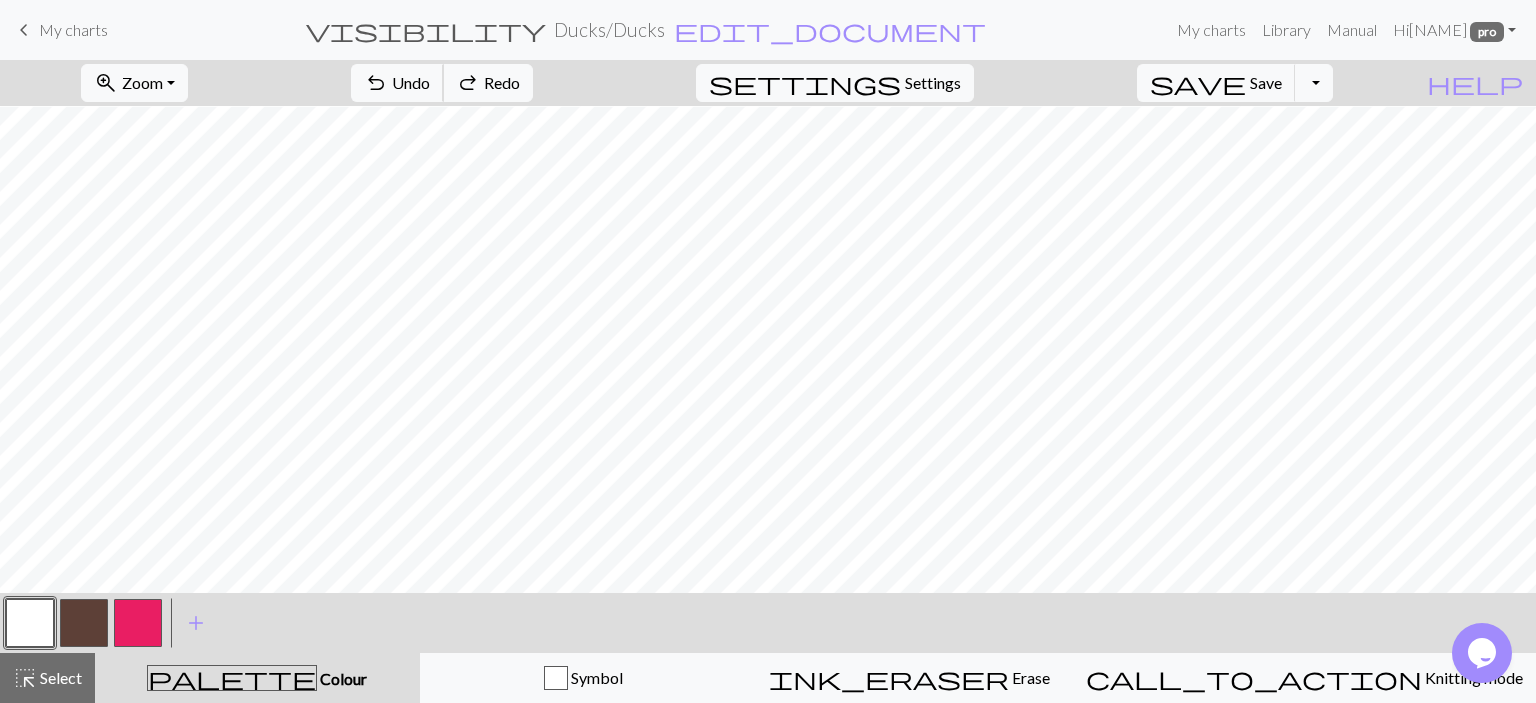 drag, startPoint x: 501, startPoint y: 78, endPoint x: 523, endPoint y: 63, distance: 26.627054 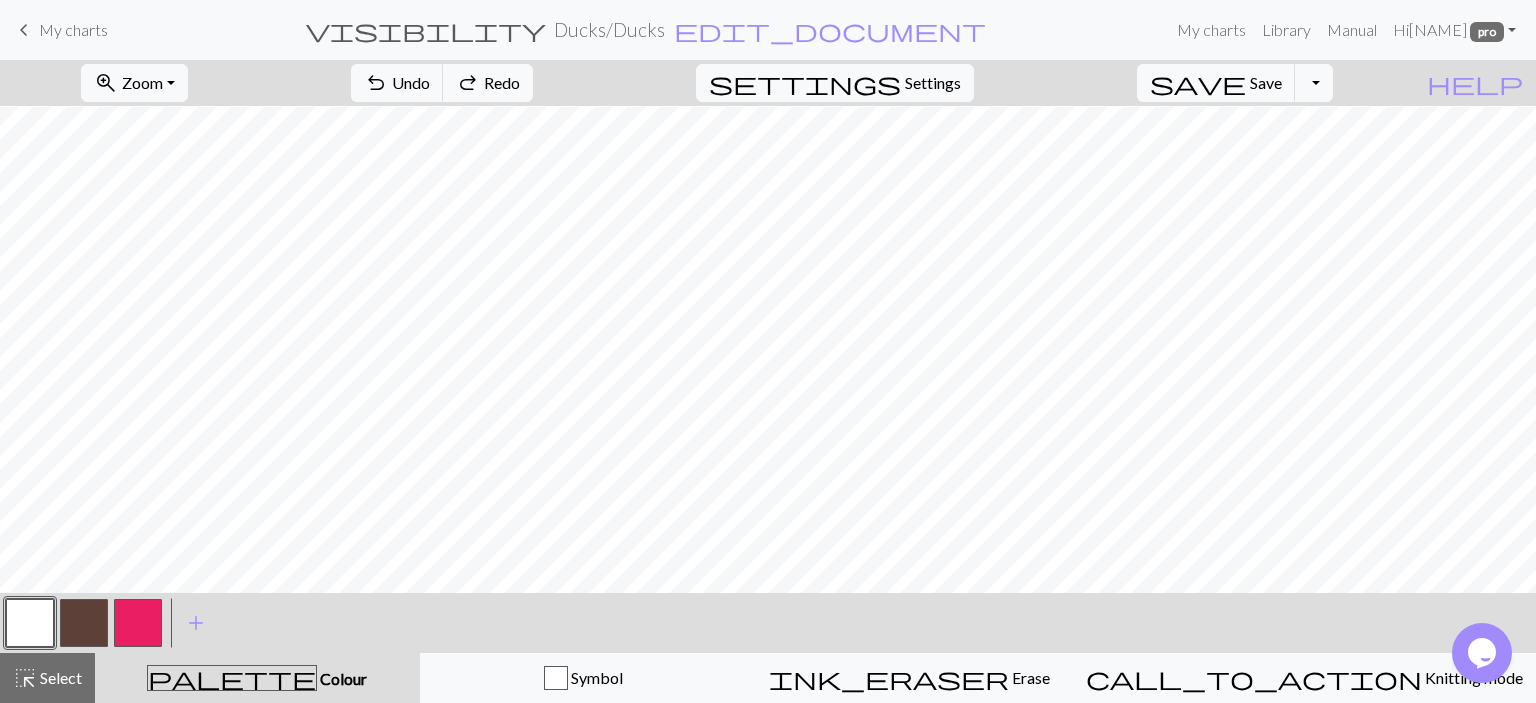 click on "undo Undo Undo redo Redo Redo" at bounding box center (442, 83) 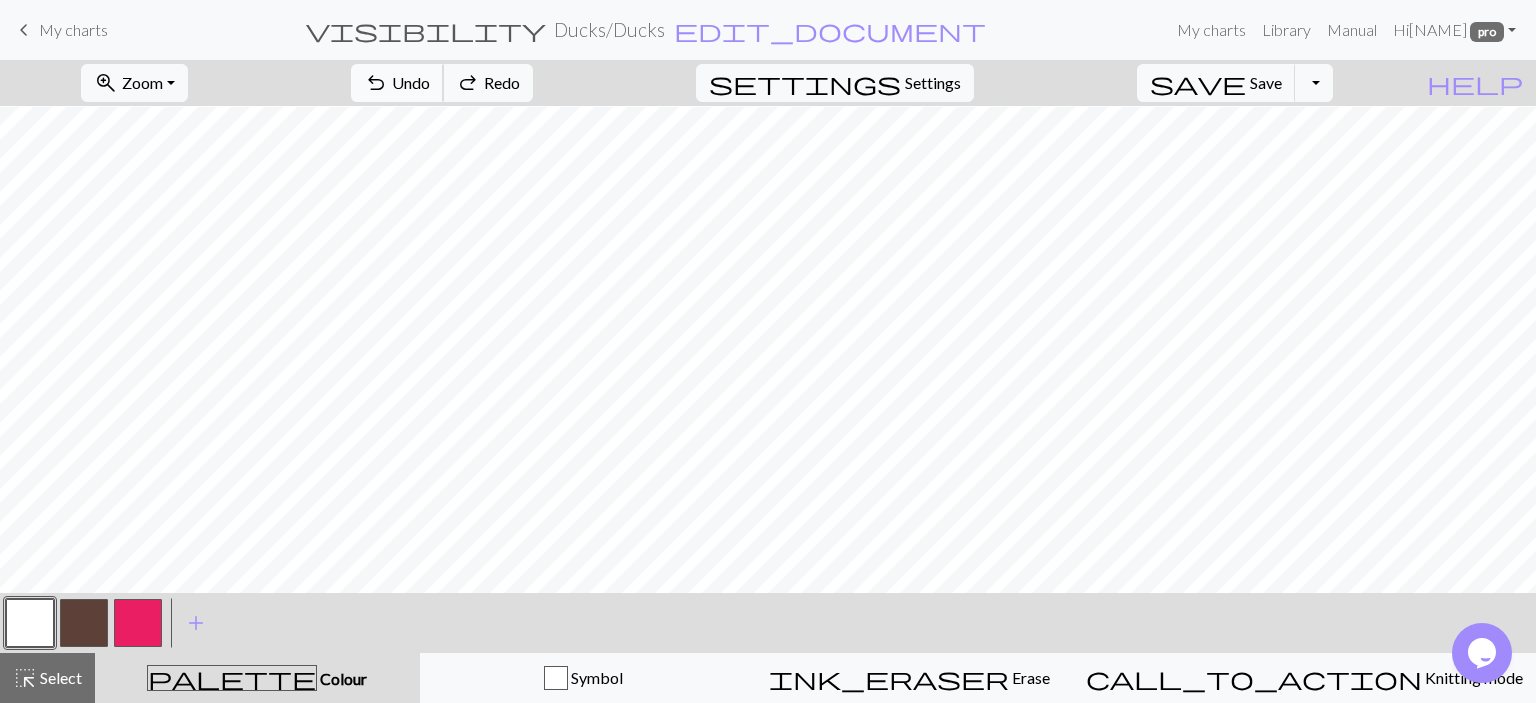 click on "undo Undo Undo" at bounding box center (397, 83) 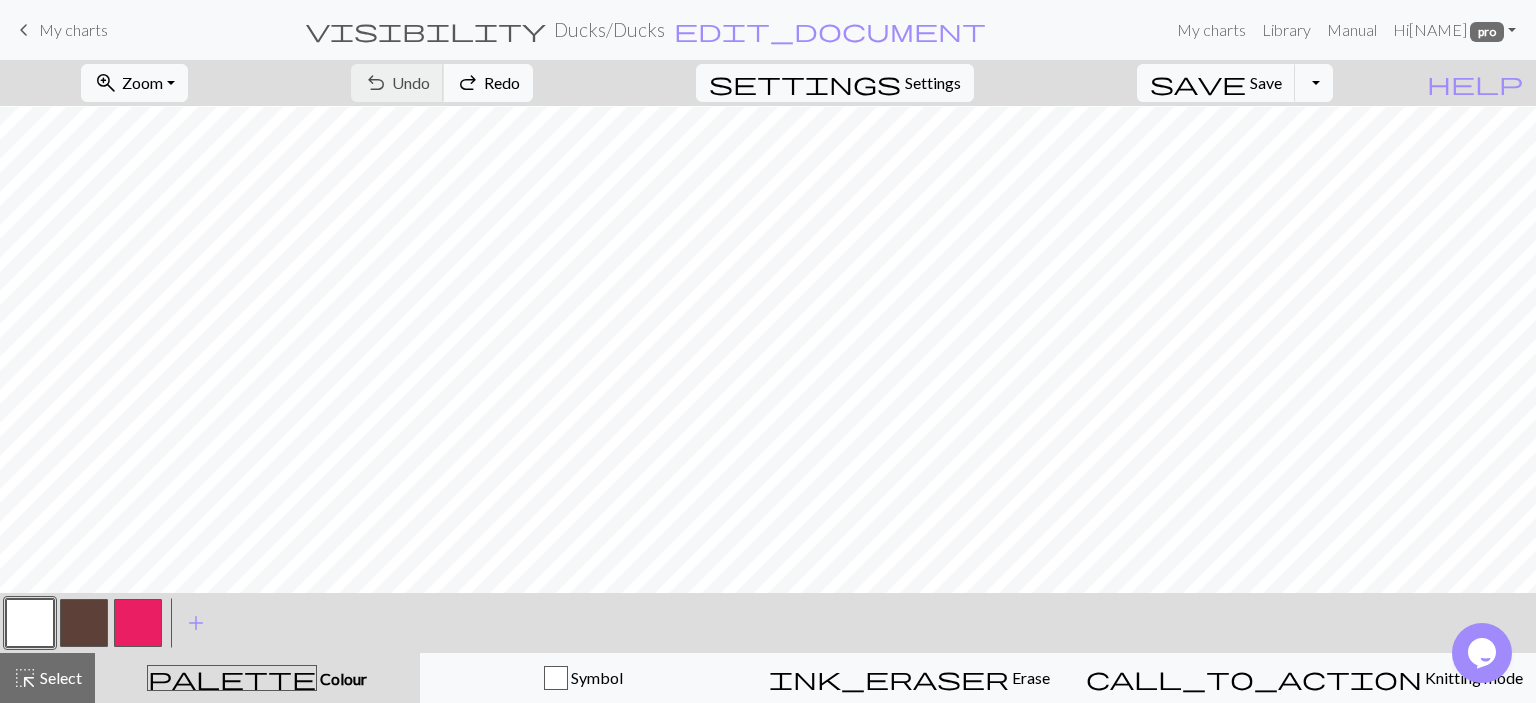 click on "undo Undo Undo redo Redo Redo" at bounding box center [442, 83] 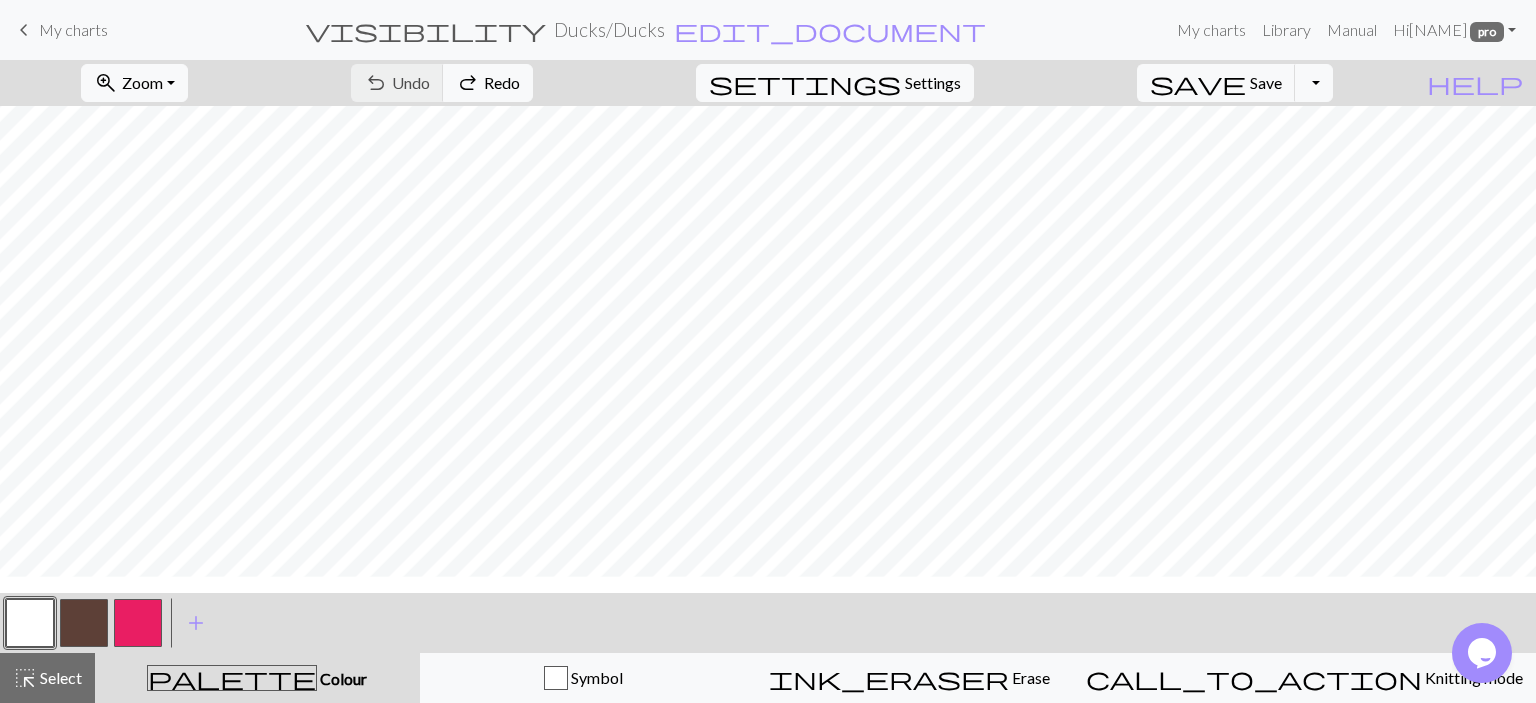 scroll, scrollTop: 67, scrollLeft: 0, axis: vertical 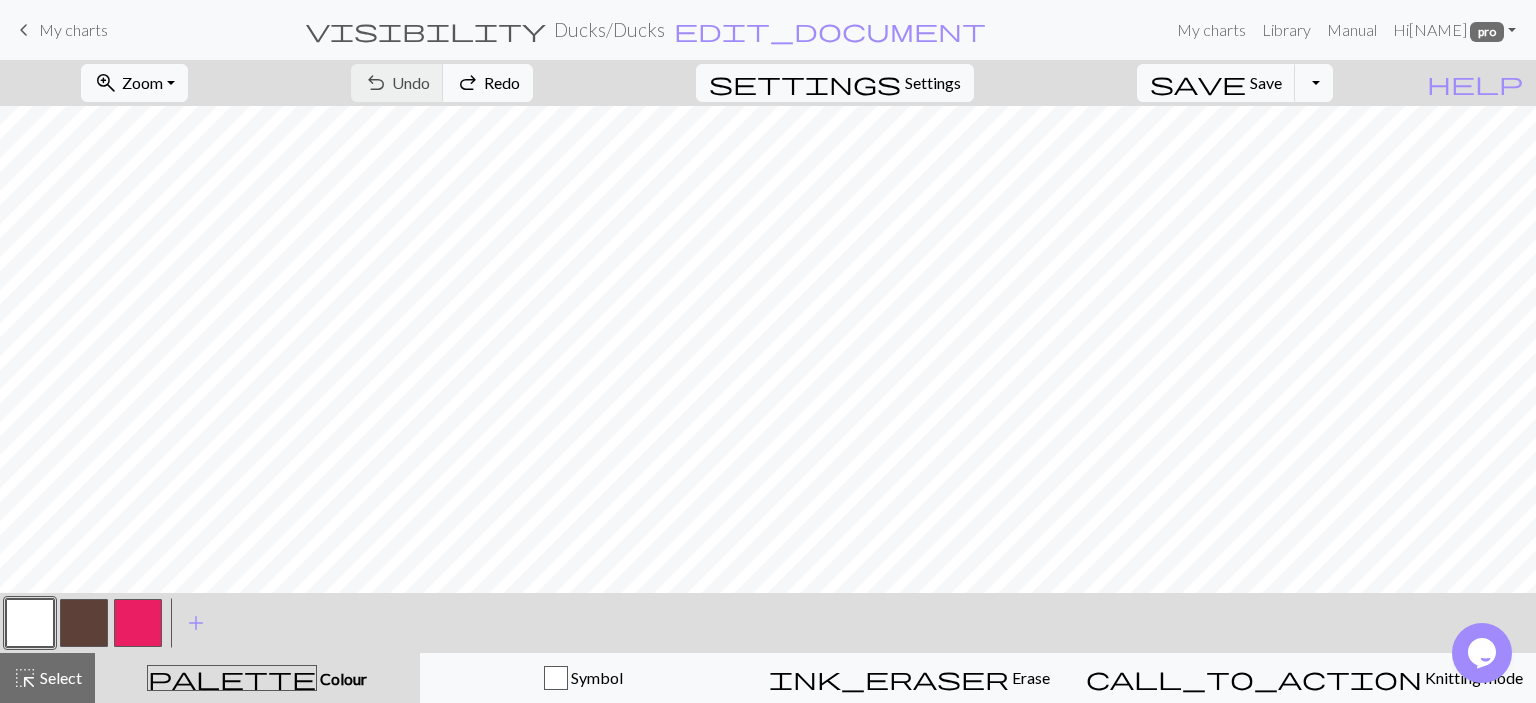 click at bounding box center [138, 623] 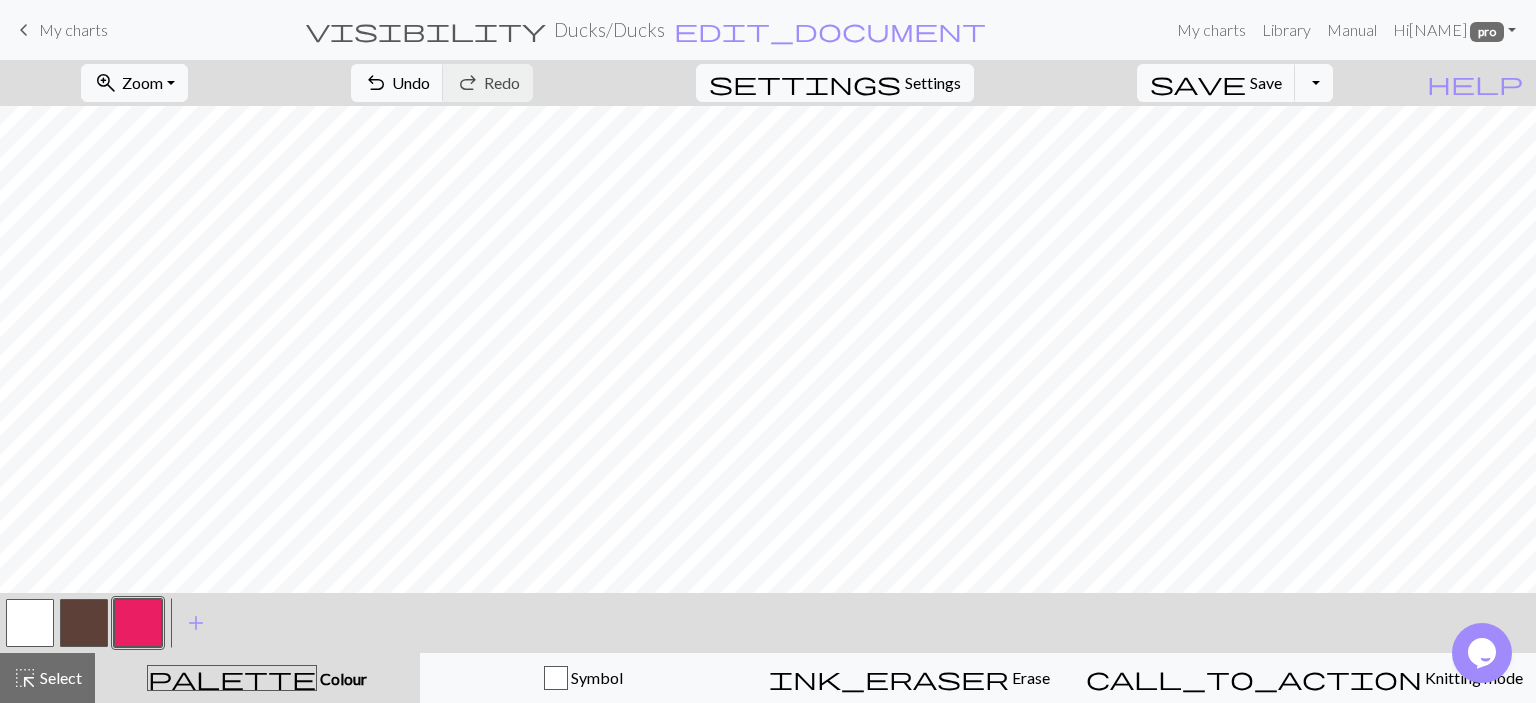 click at bounding box center (30, 623) 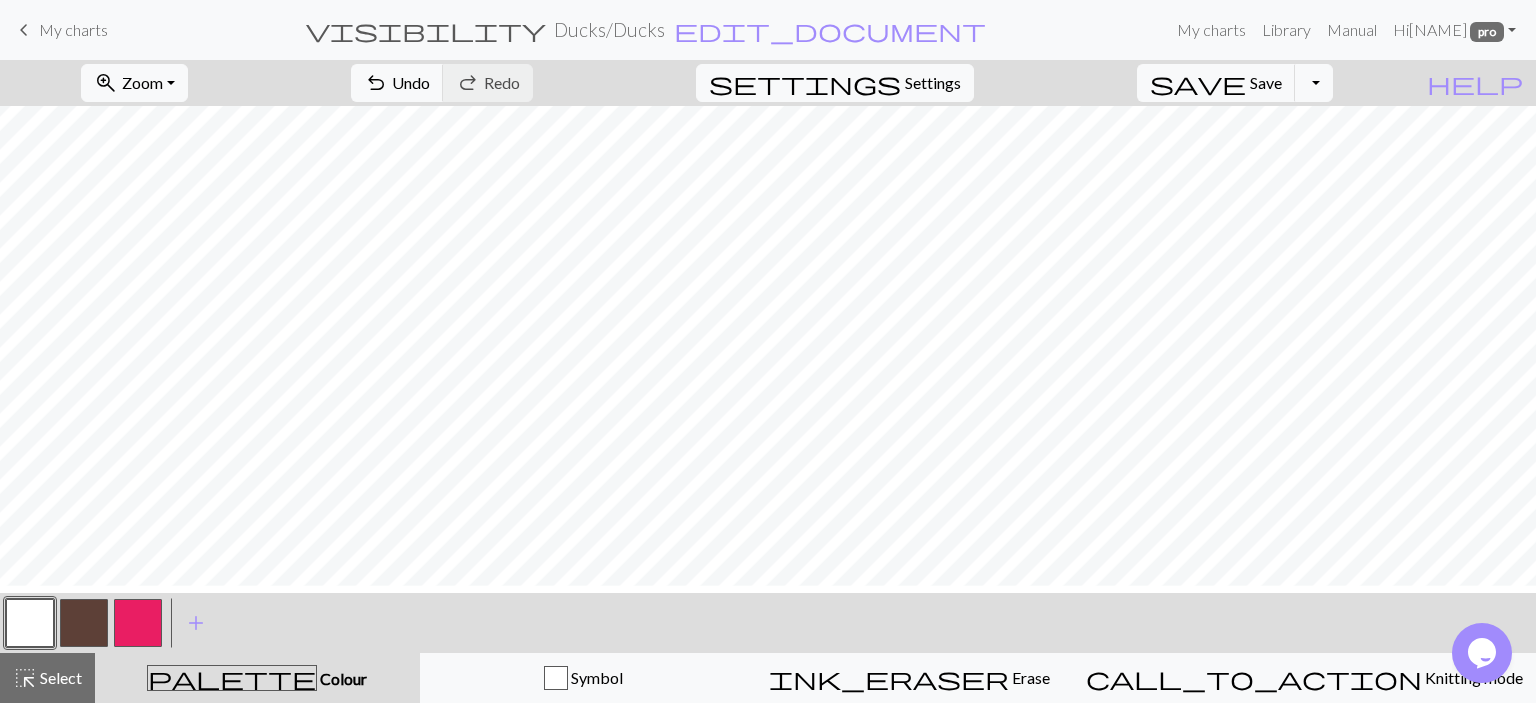 scroll, scrollTop: 83, scrollLeft: 0, axis: vertical 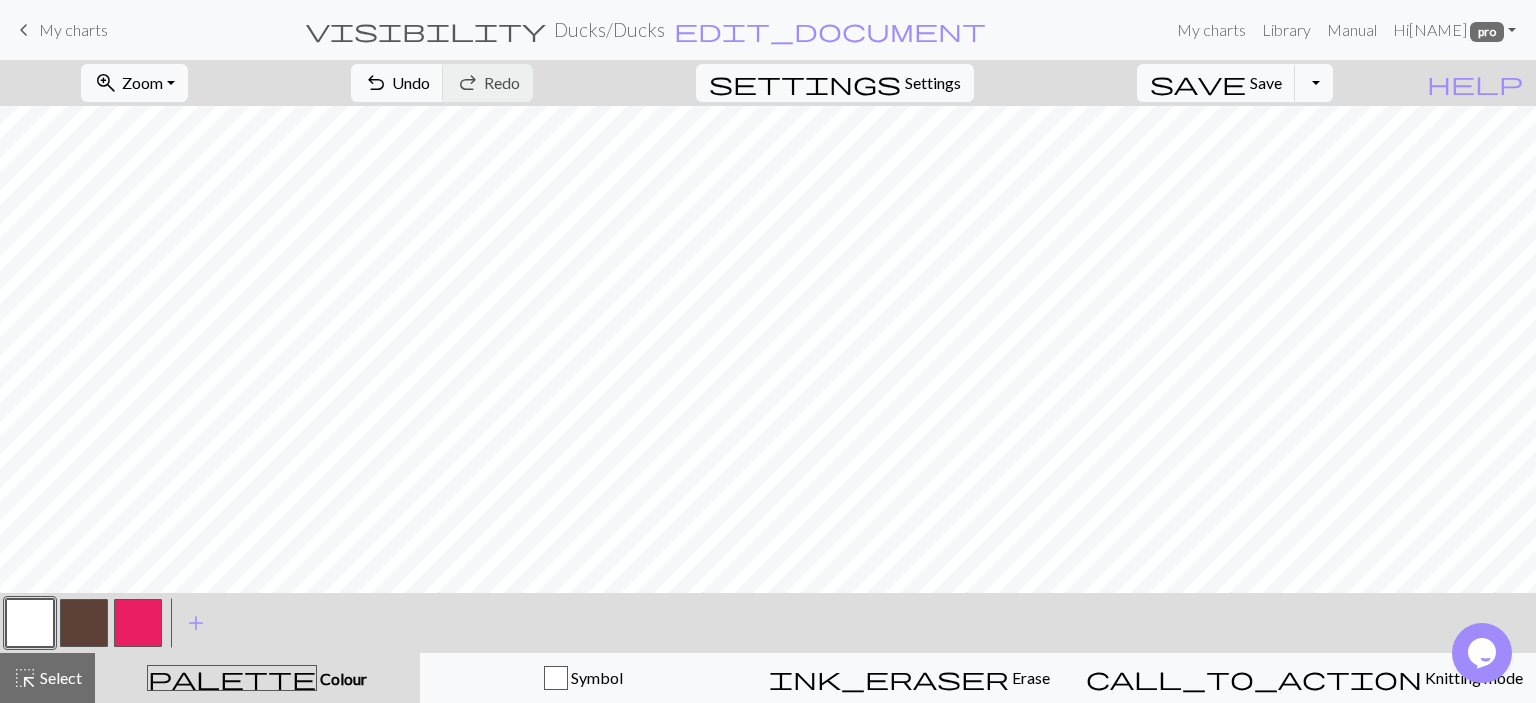 click at bounding box center (138, 623) 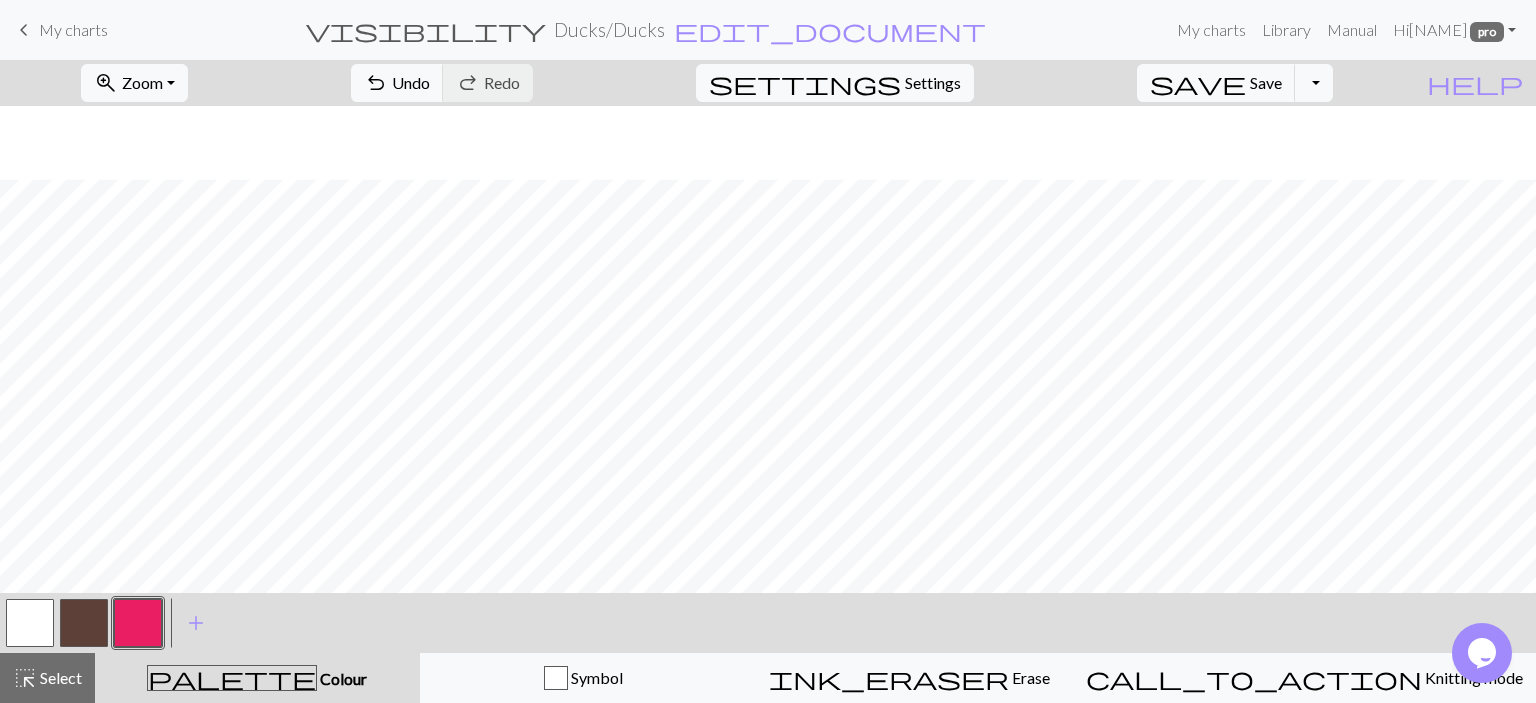 scroll, scrollTop: 160, scrollLeft: 0, axis: vertical 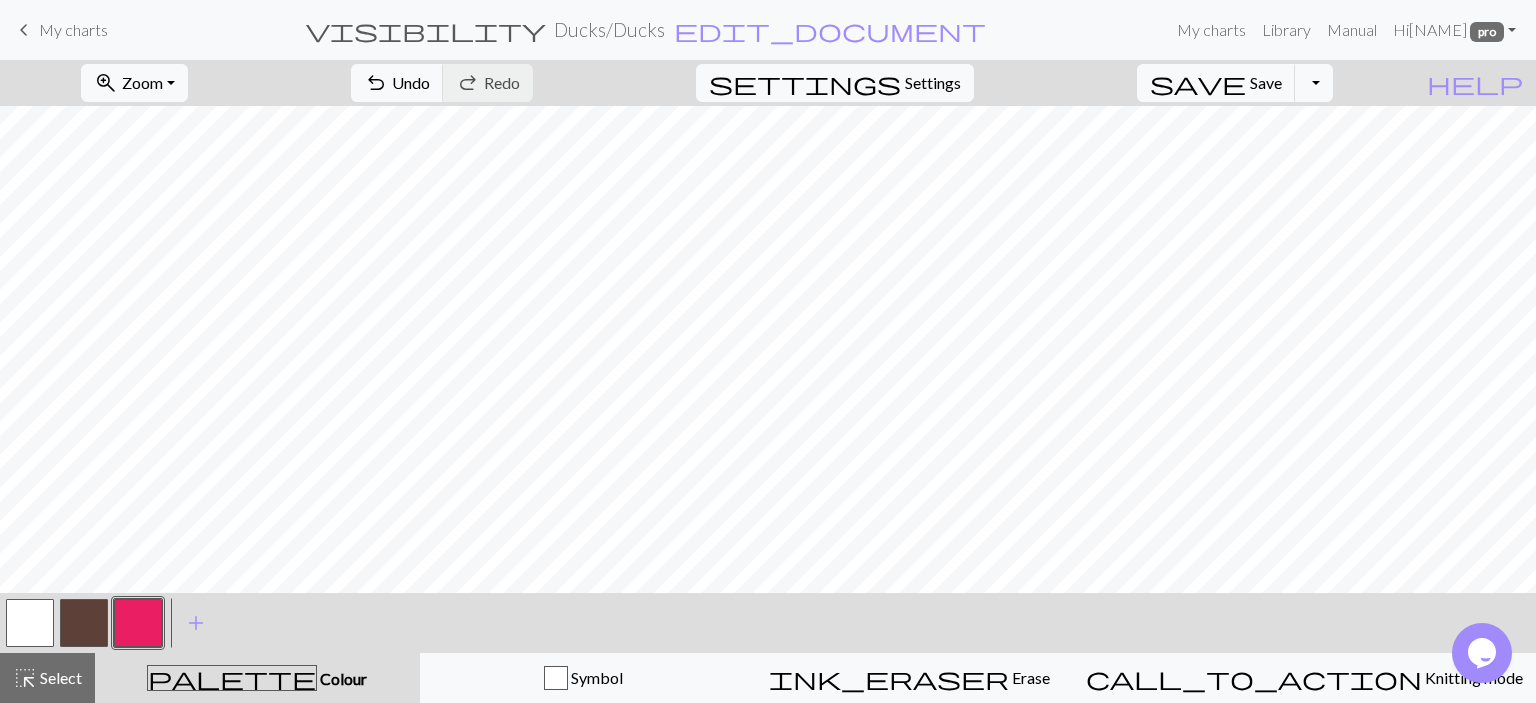 click at bounding box center (30, 623) 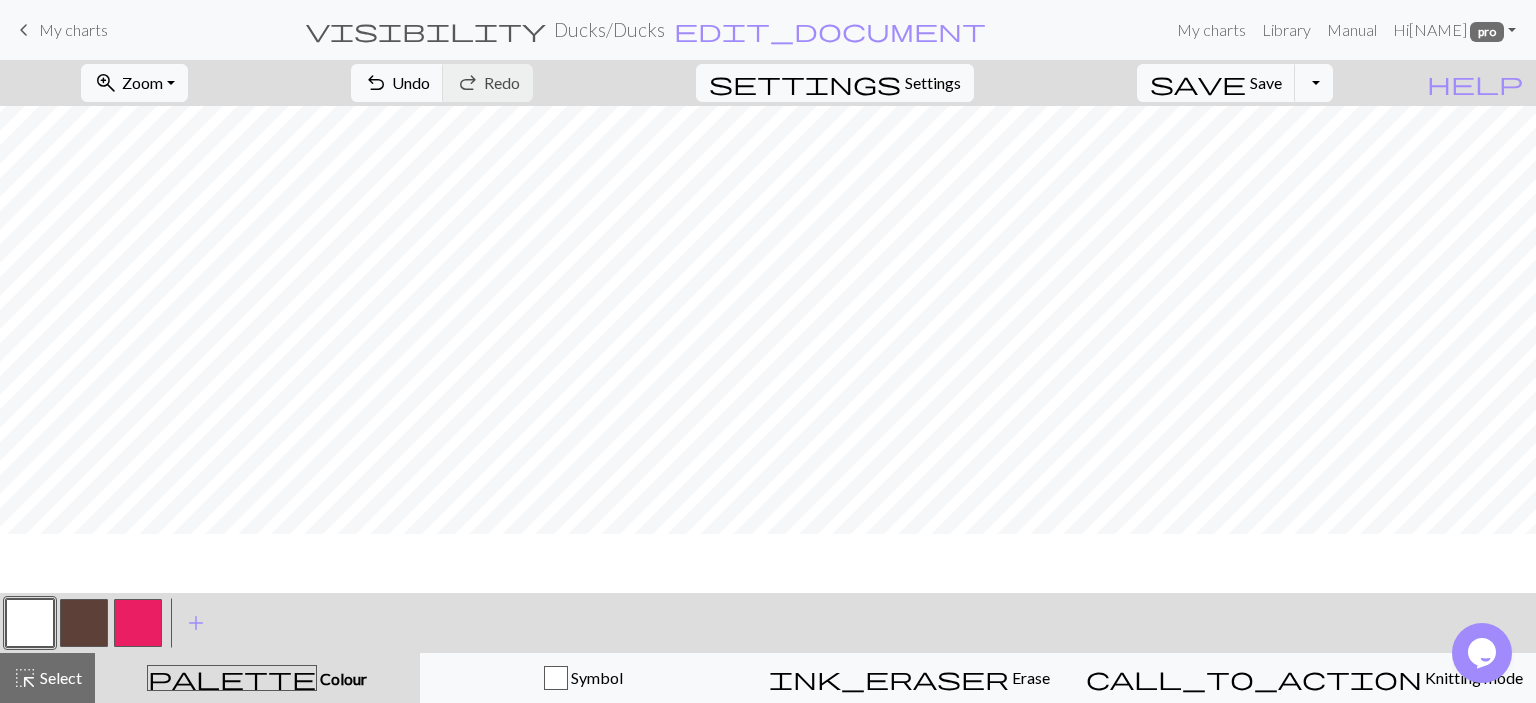 scroll, scrollTop: 84, scrollLeft: 0, axis: vertical 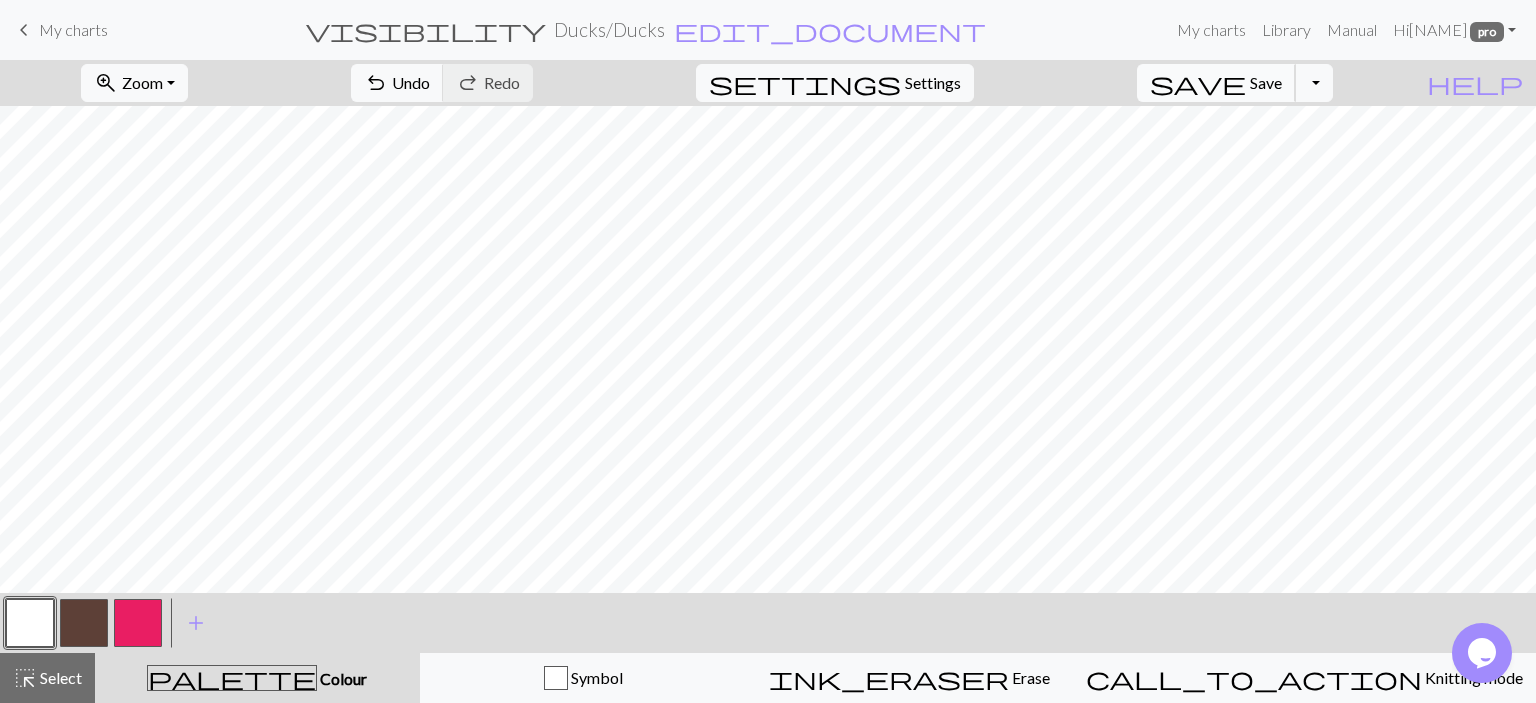 click on "Save" at bounding box center [1266, 82] 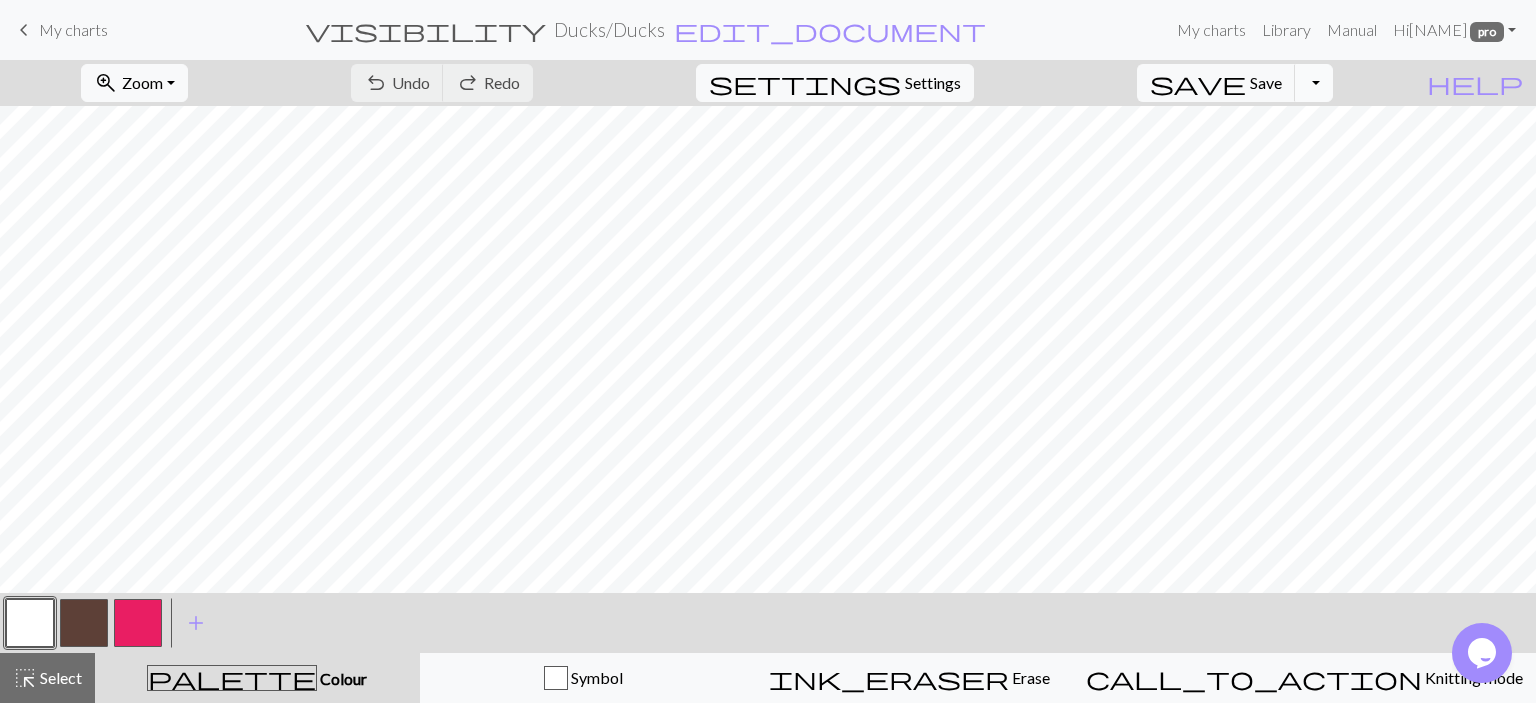 click on "Toggle Dropdown" at bounding box center [1314, 83] 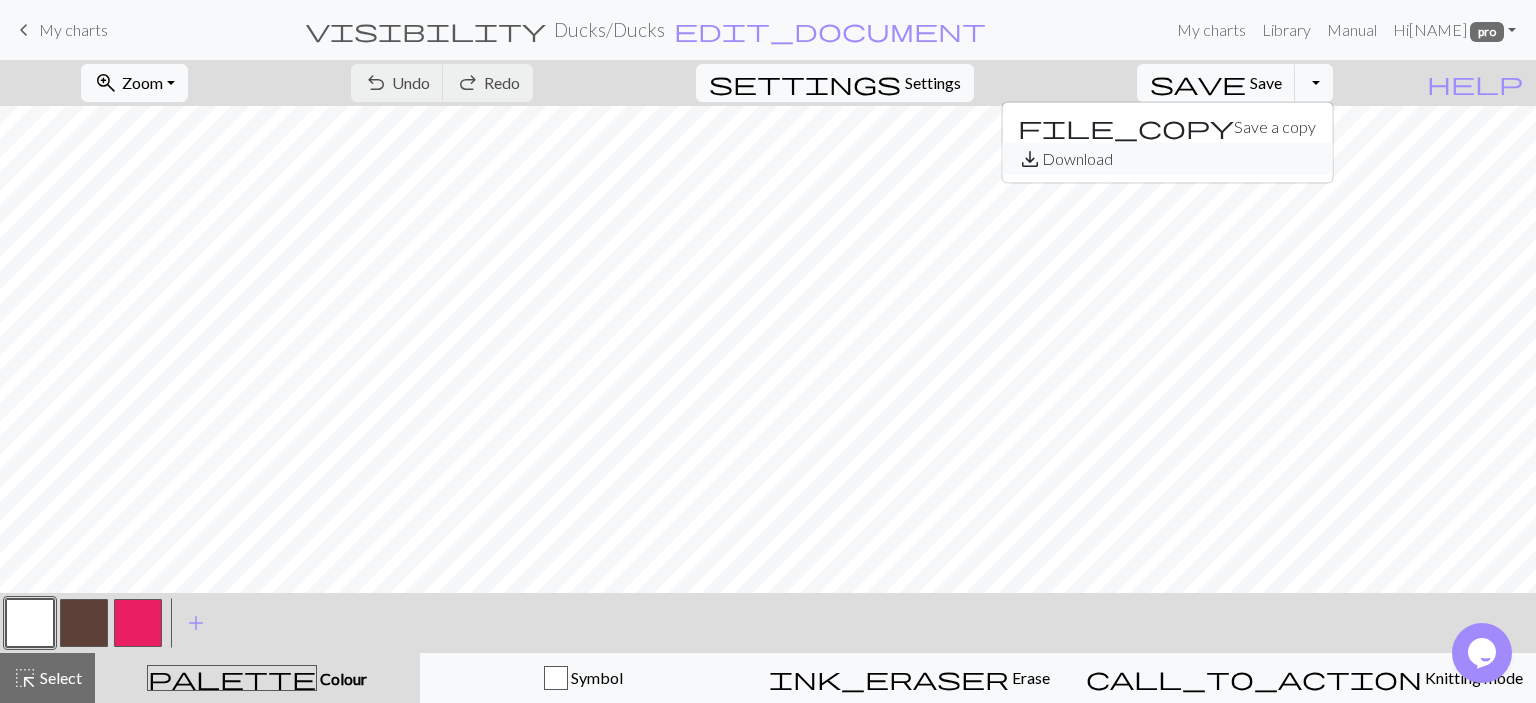 click on "save_alt  Download" at bounding box center (1167, 159) 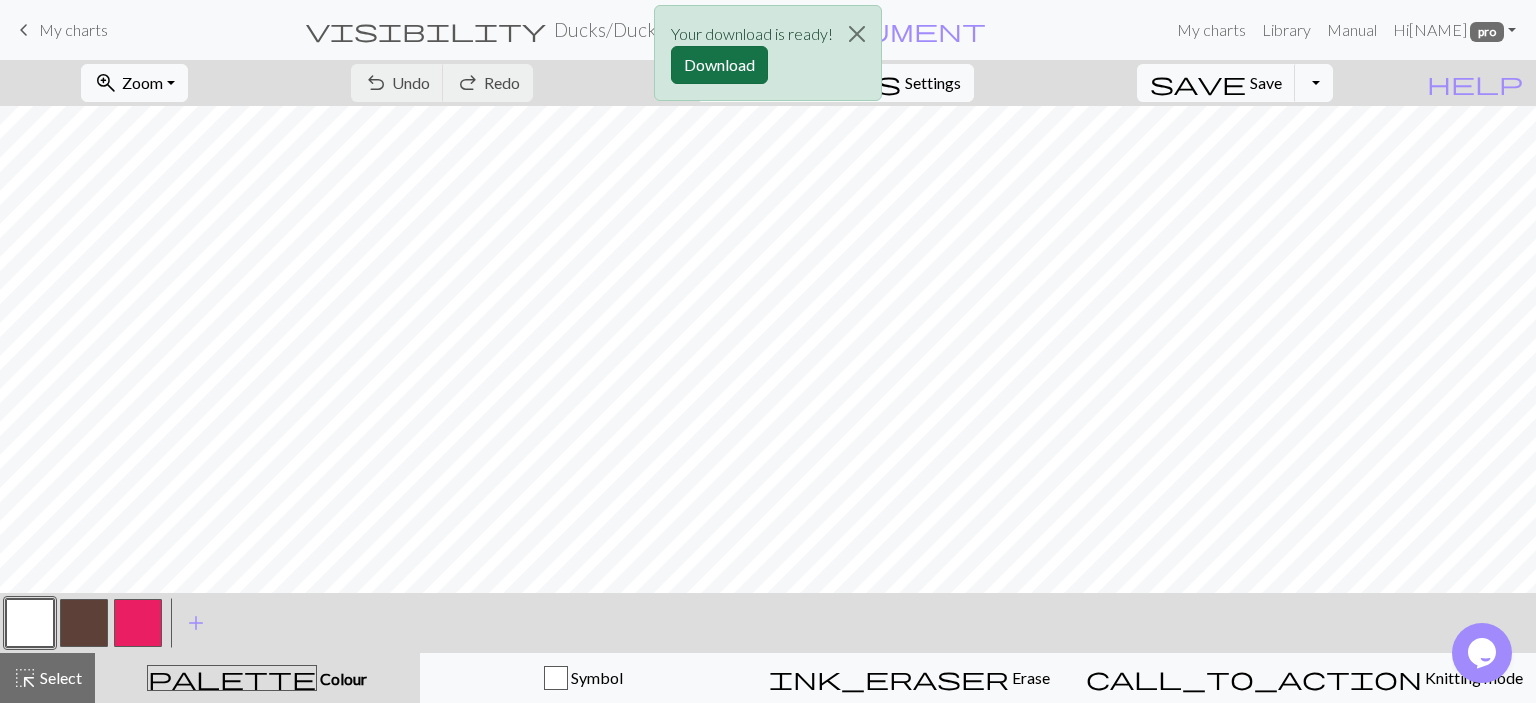 click on "Download" at bounding box center (719, 65) 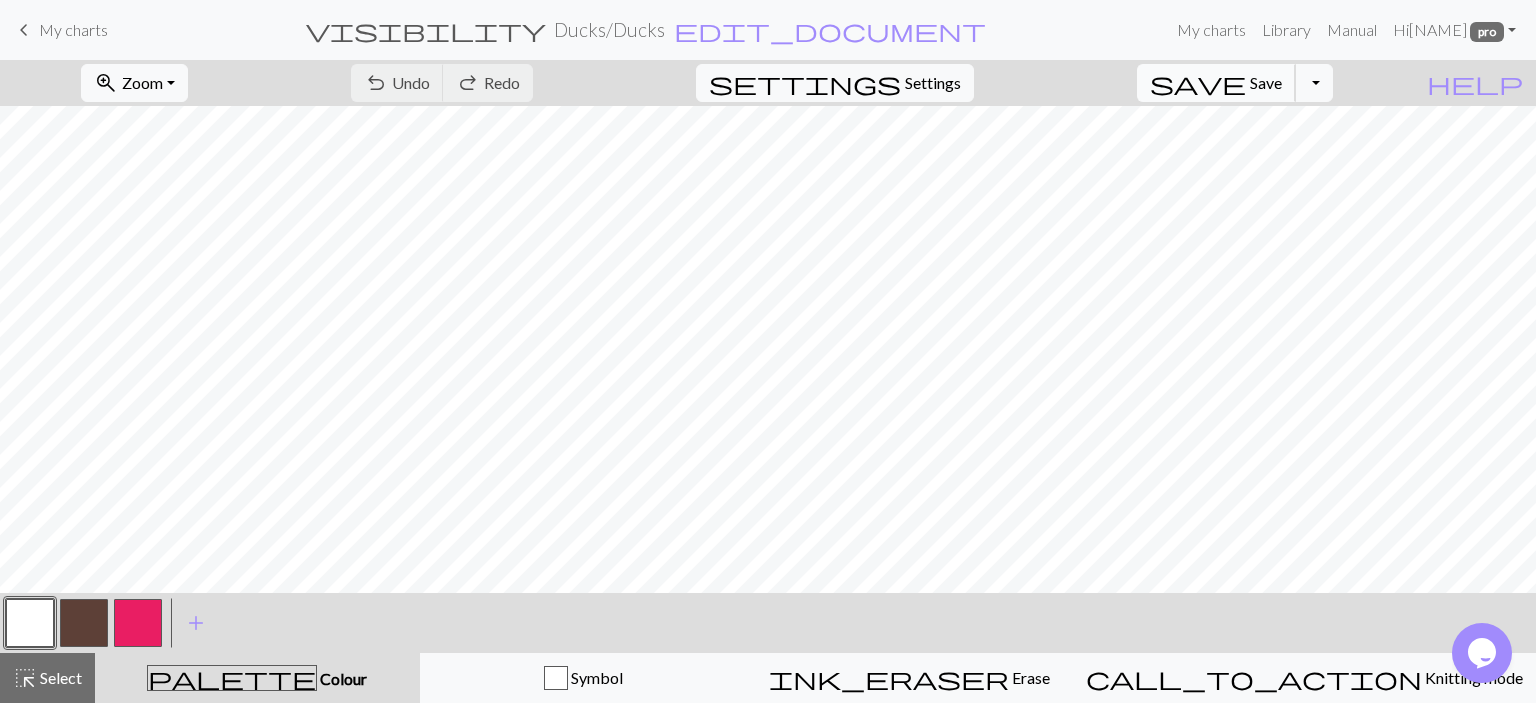 click on "save" at bounding box center [1198, 83] 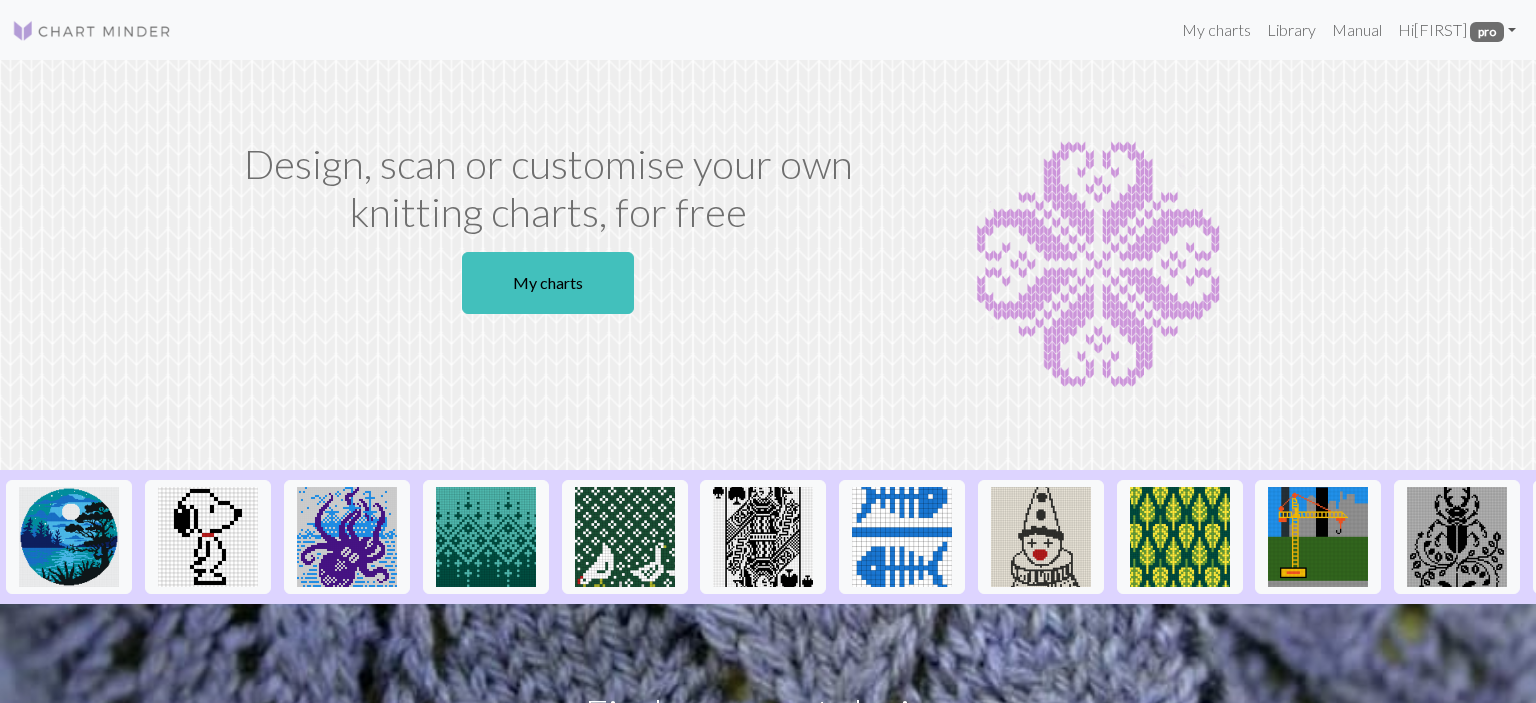 scroll, scrollTop: 0, scrollLeft: 0, axis: both 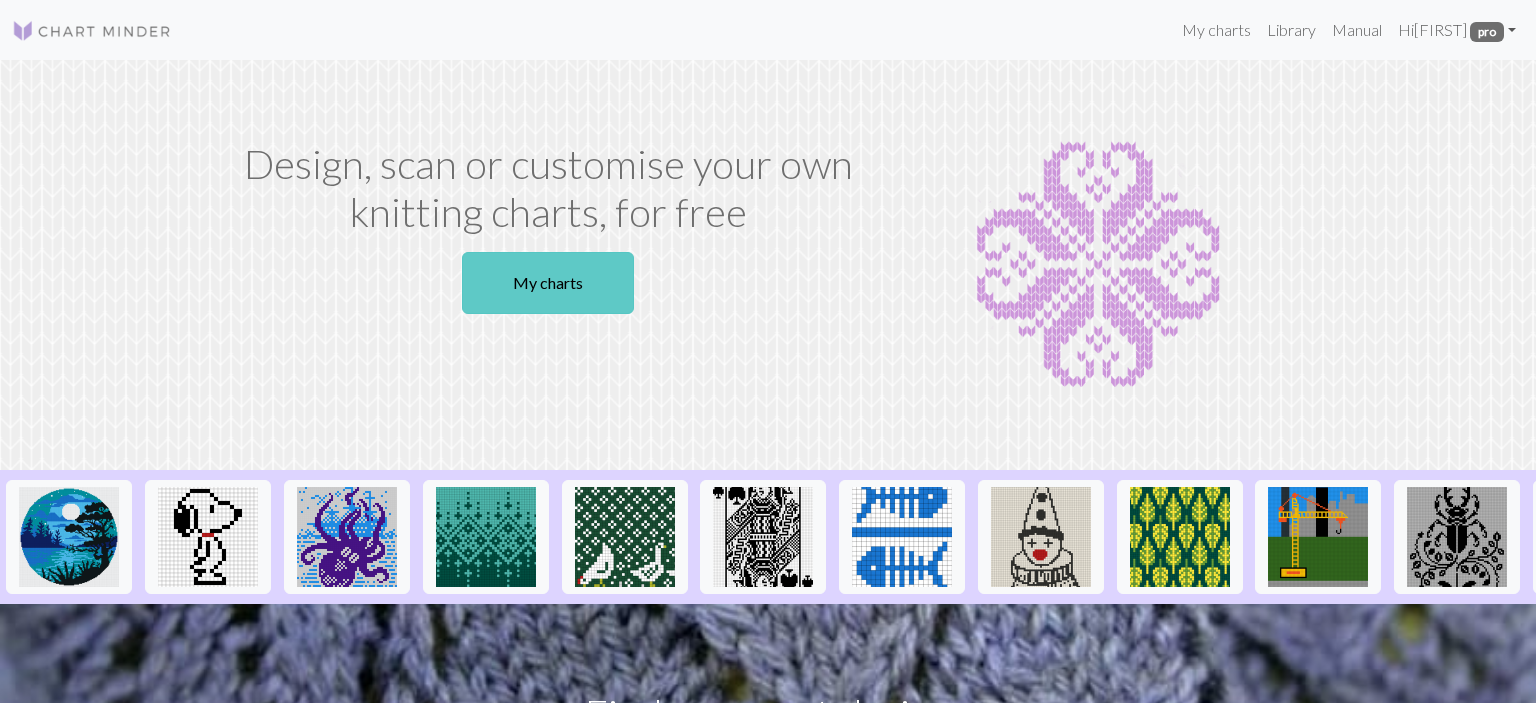 click on "My charts" at bounding box center (548, 283) 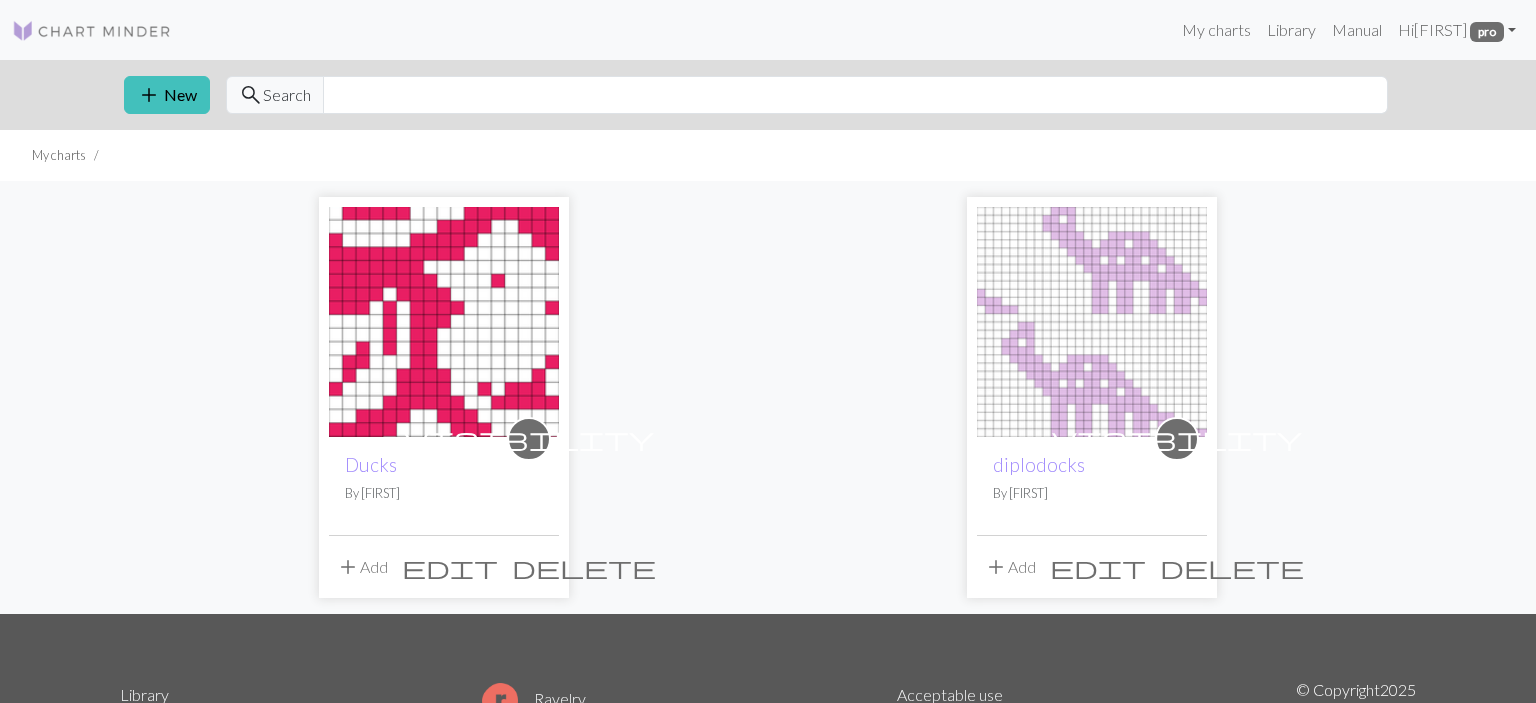 click at bounding box center (444, 322) 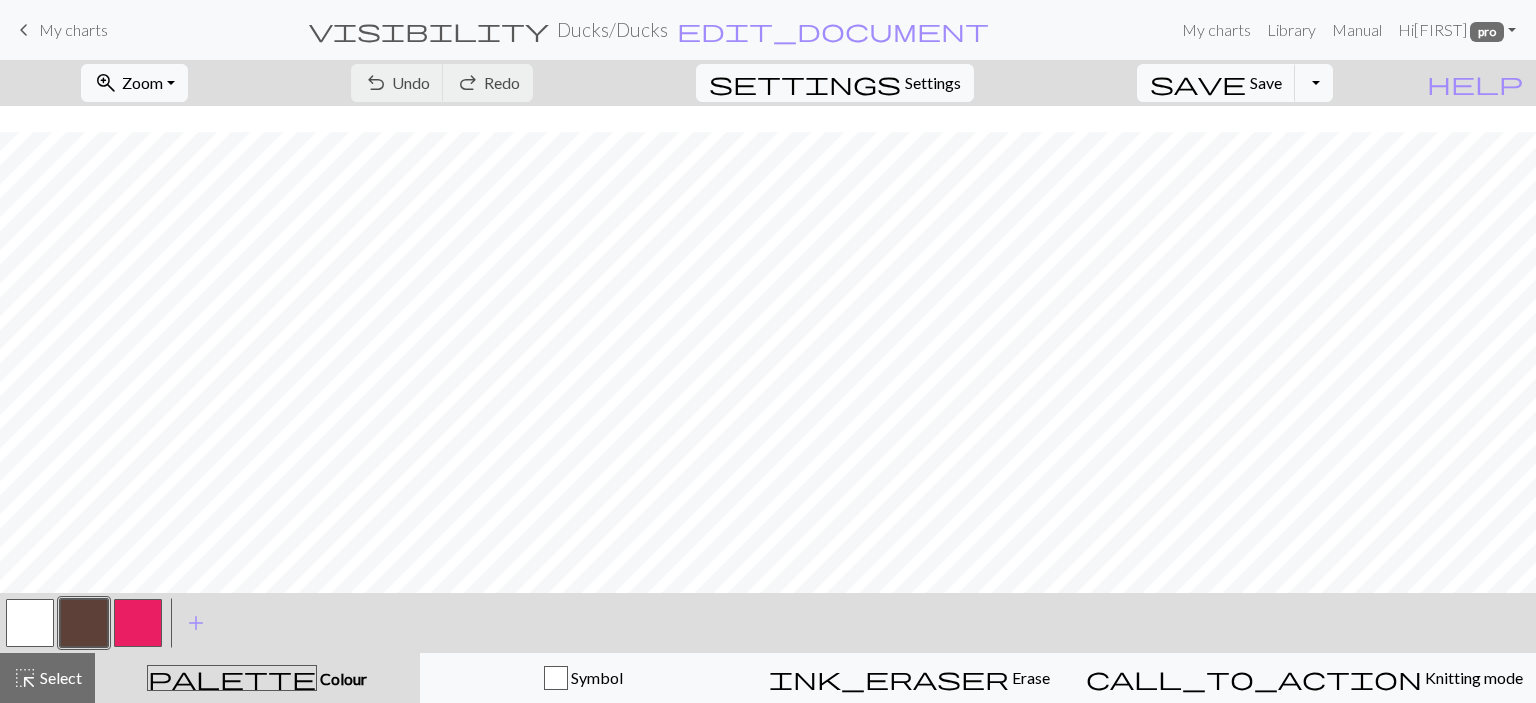scroll, scrollTop: 542, scrollLeft: 0, axis: vertical 